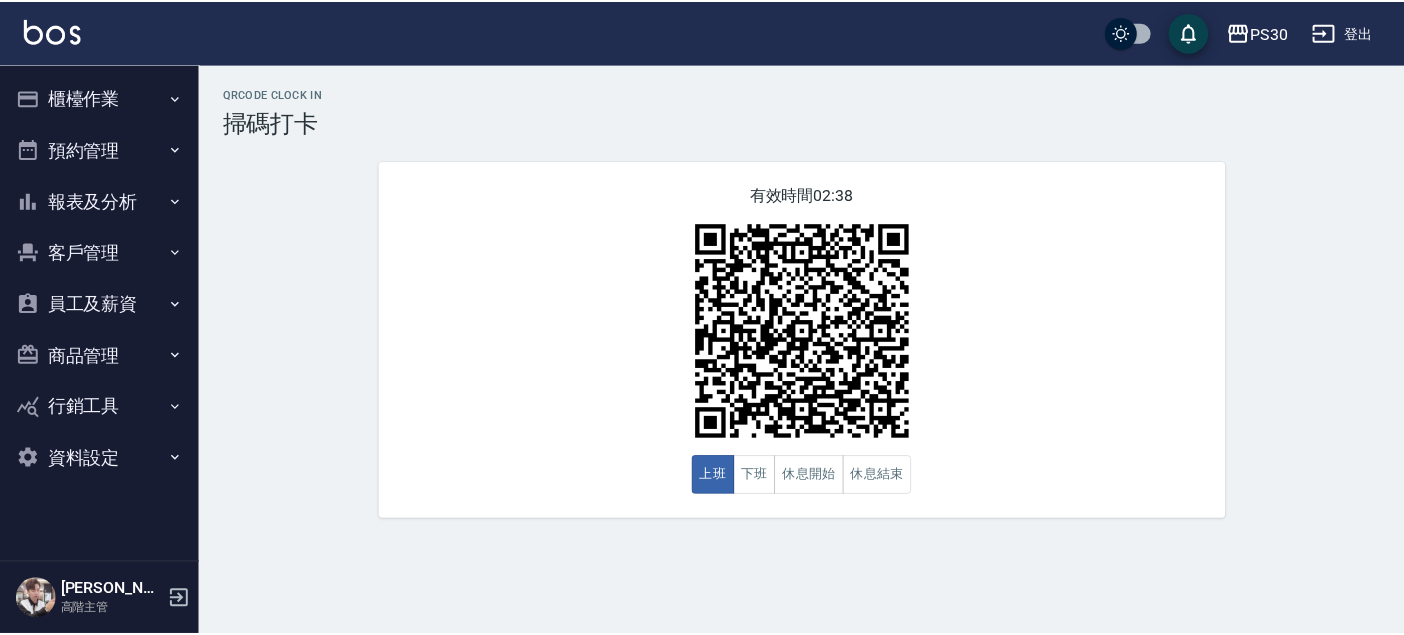 scroll, scrollTop: 0, scrollLeft: 0, axis: both 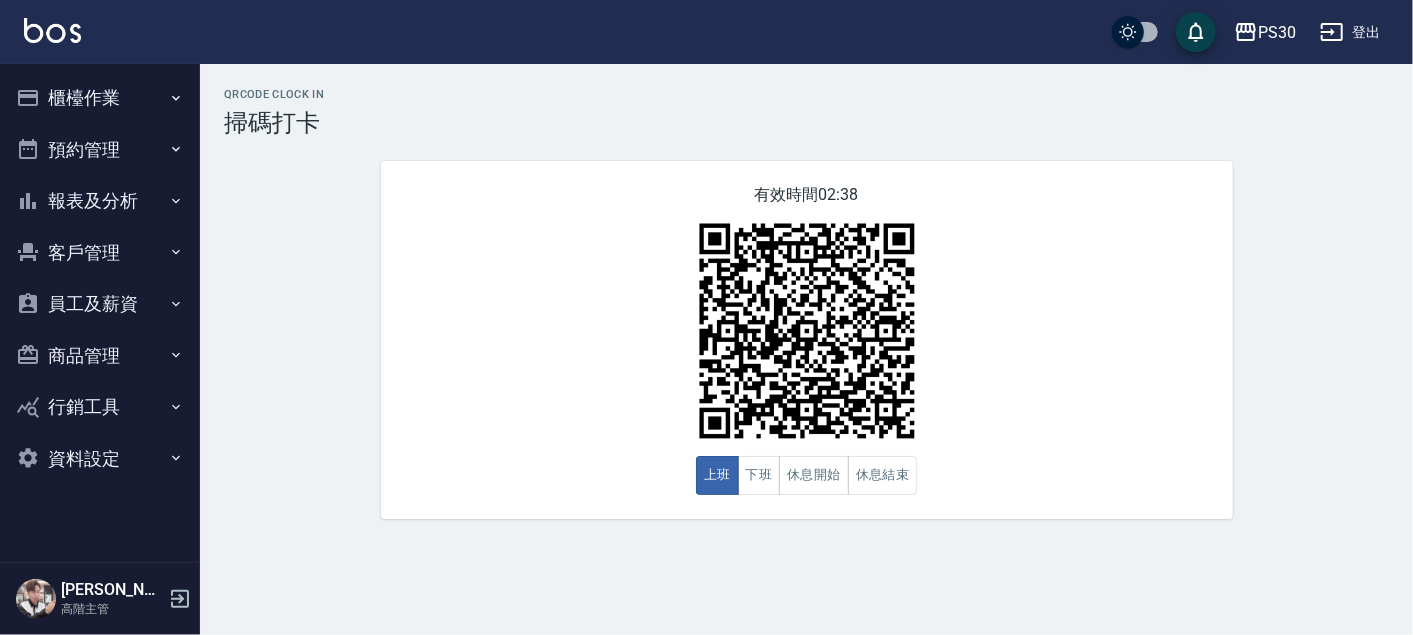 click at bounding box center (52, 30) 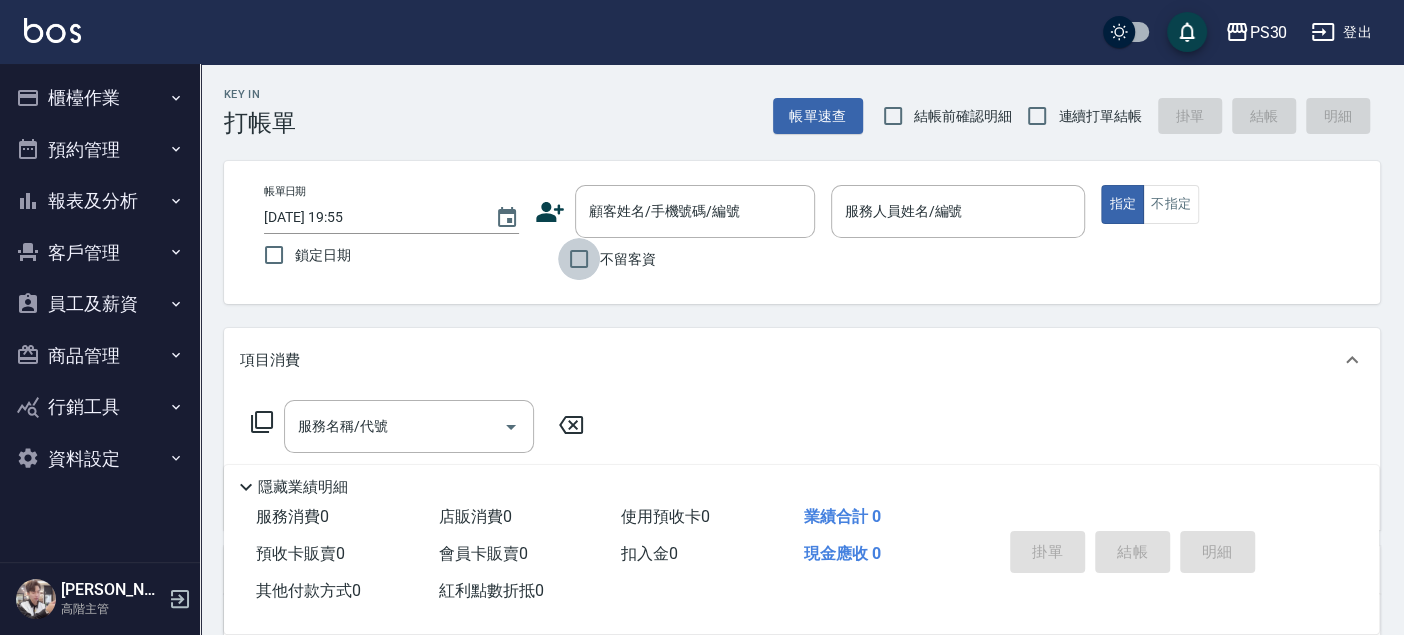 click on "不留客資" at bounding box center [579, 259] 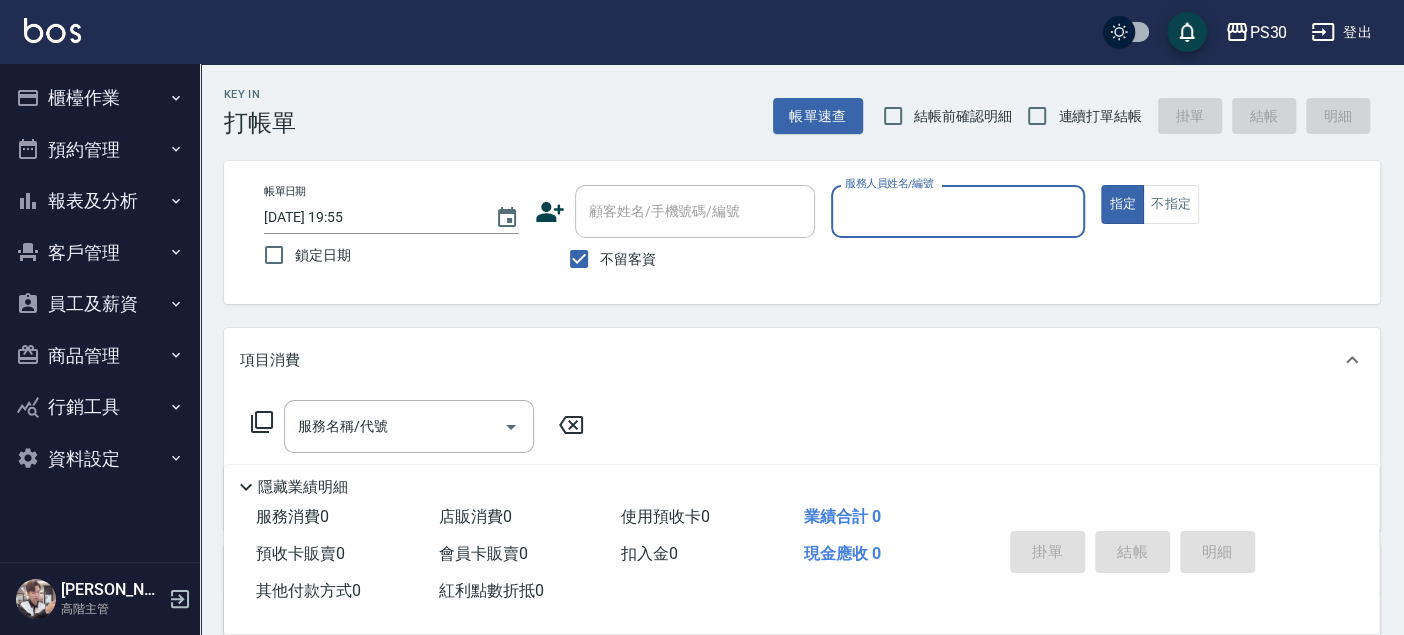 click on "結帳前確認明細" at bounding box center (963, 116) 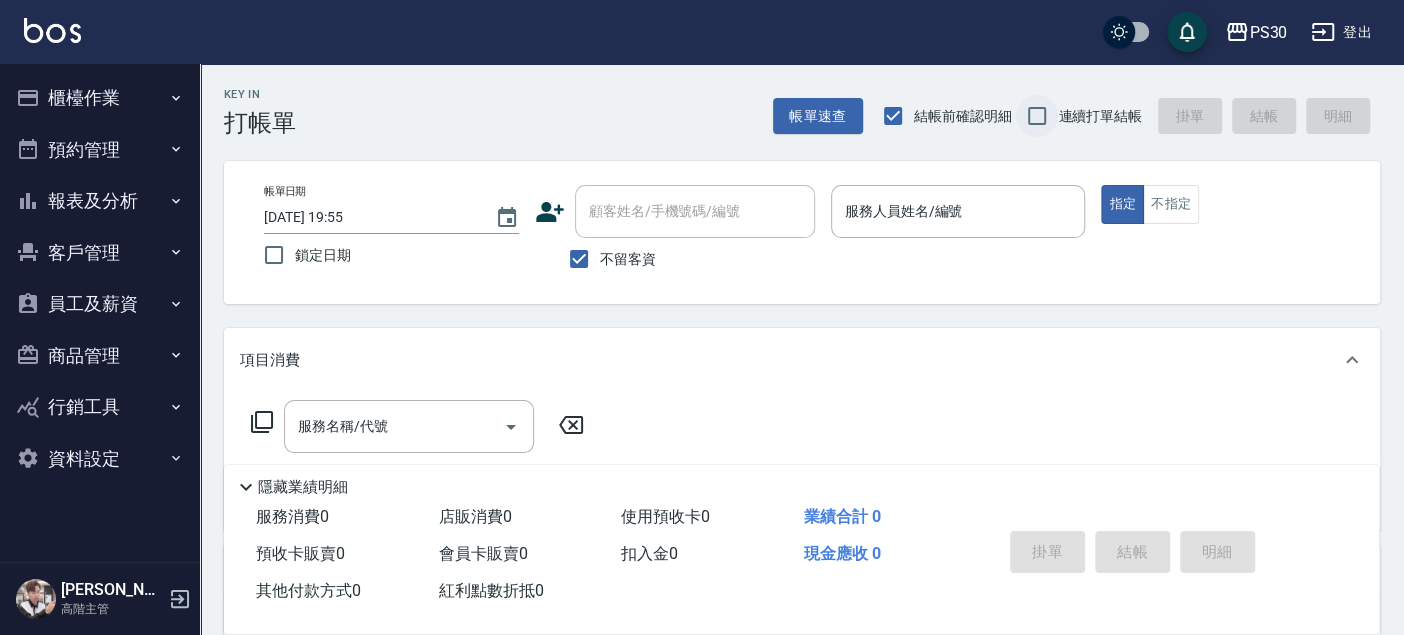 click on "連續打單結帳" at bounding box center [1037, 116] 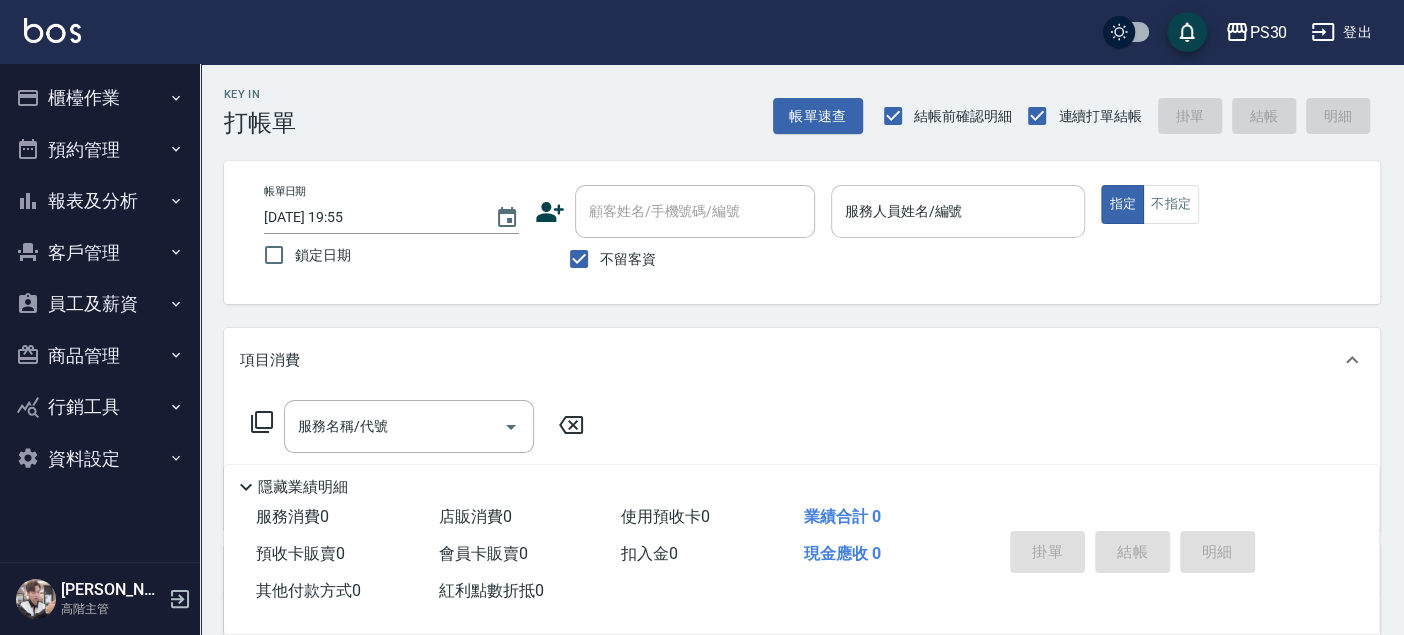 click on "服務人員姓名/編號" at bounding box center (958, 211) 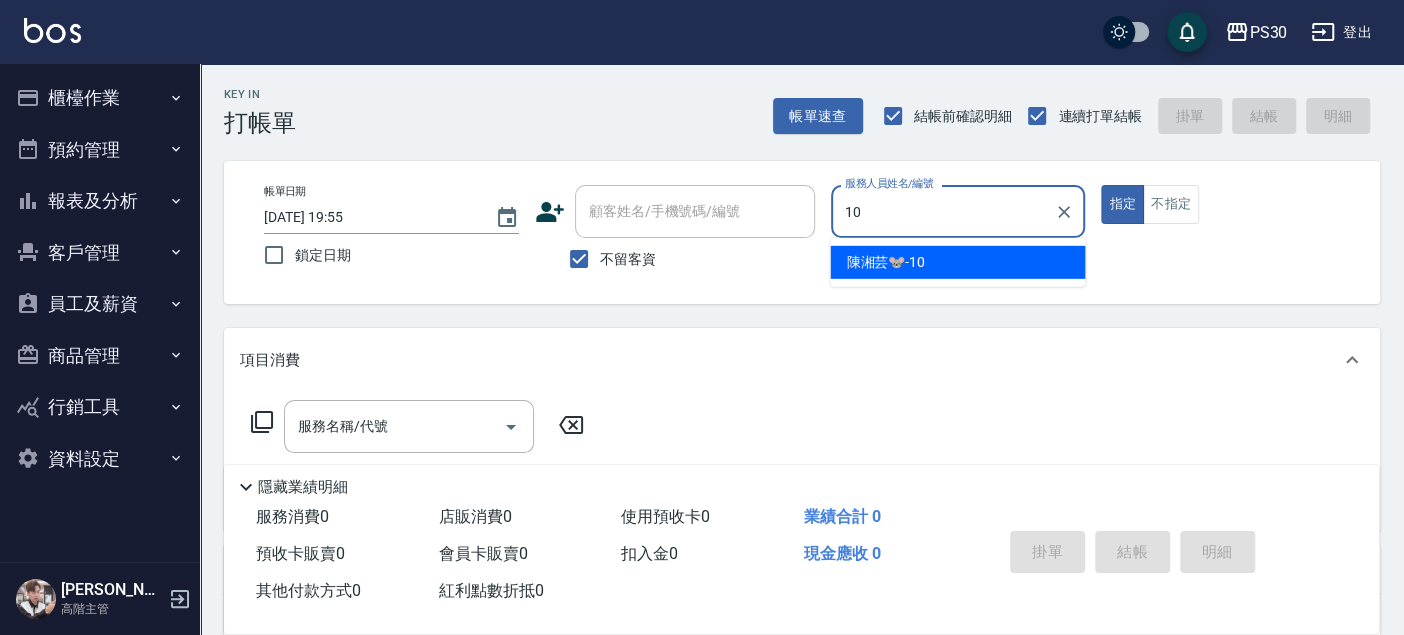 type on "[PERSON_NAME]🐭-10" 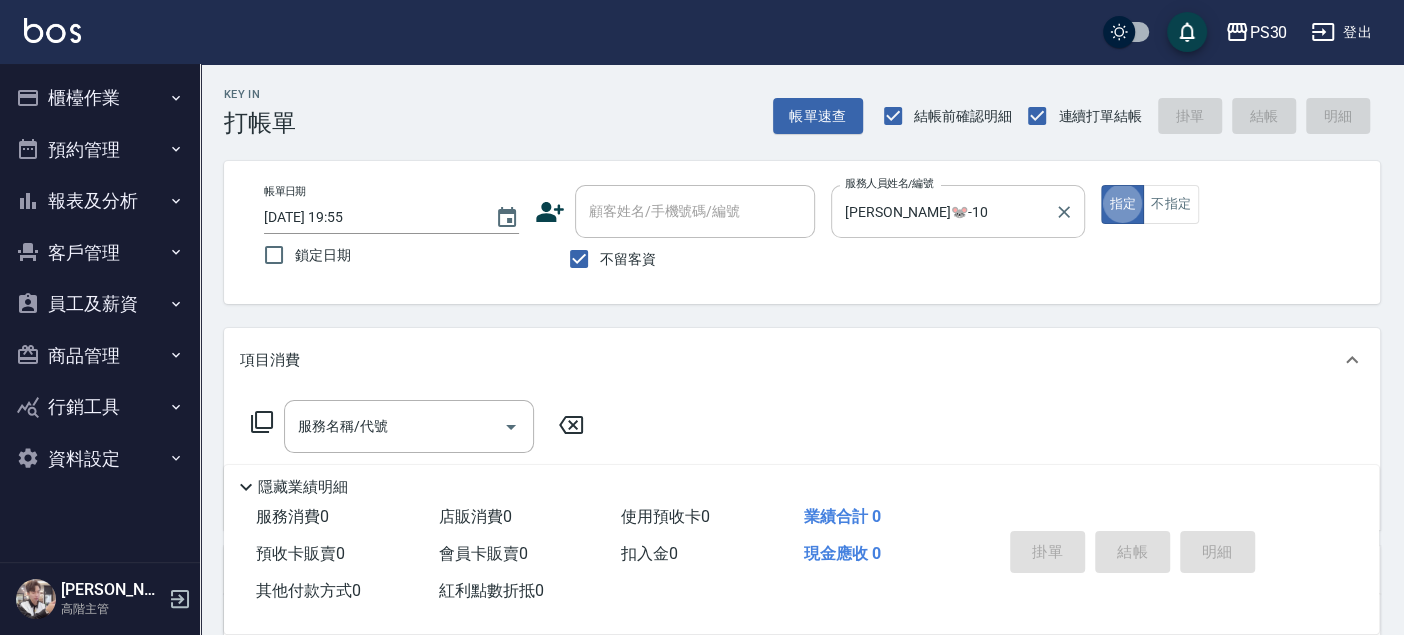 type on "true" 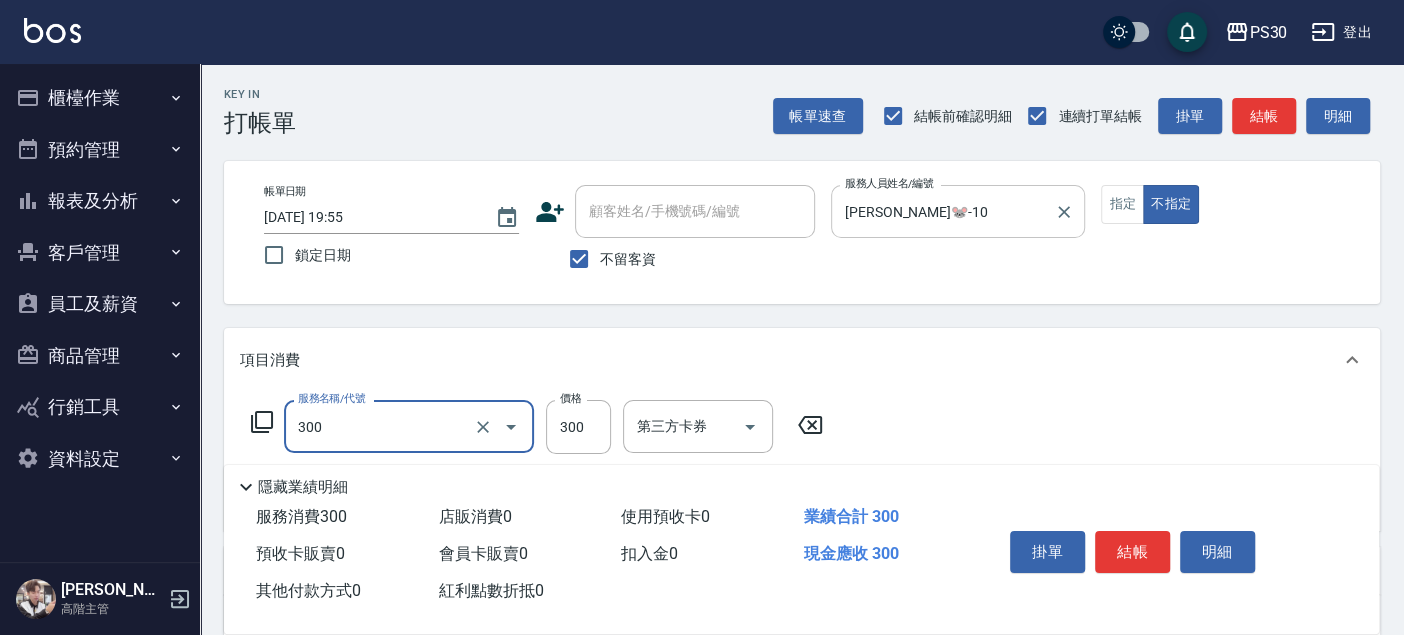 type on "洗剪300(300)" 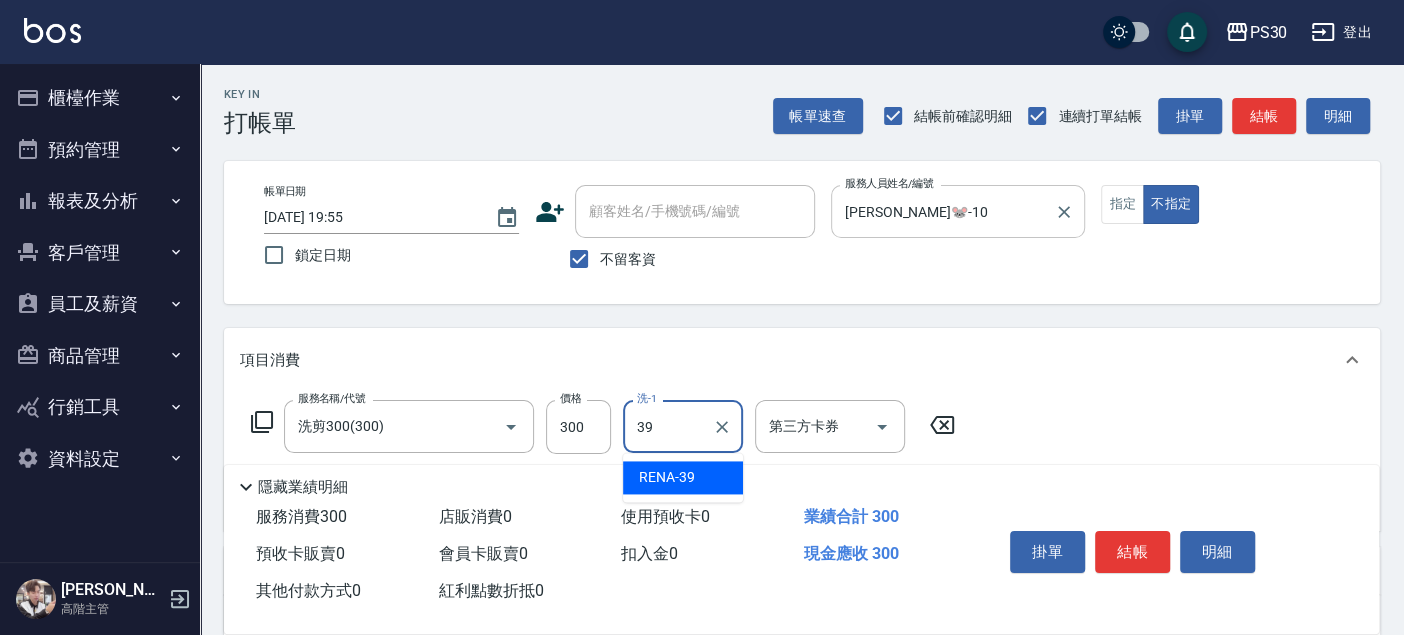 type on "RENA-39" 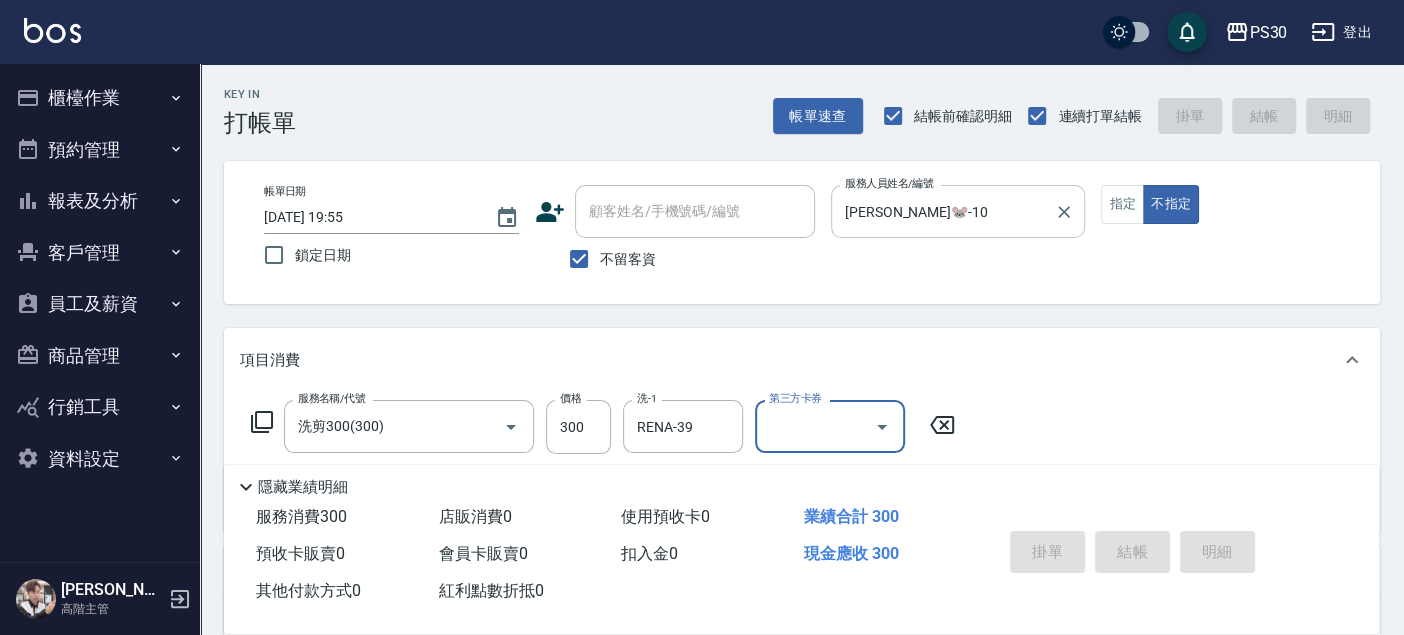 type on "[DATE] 19:57" 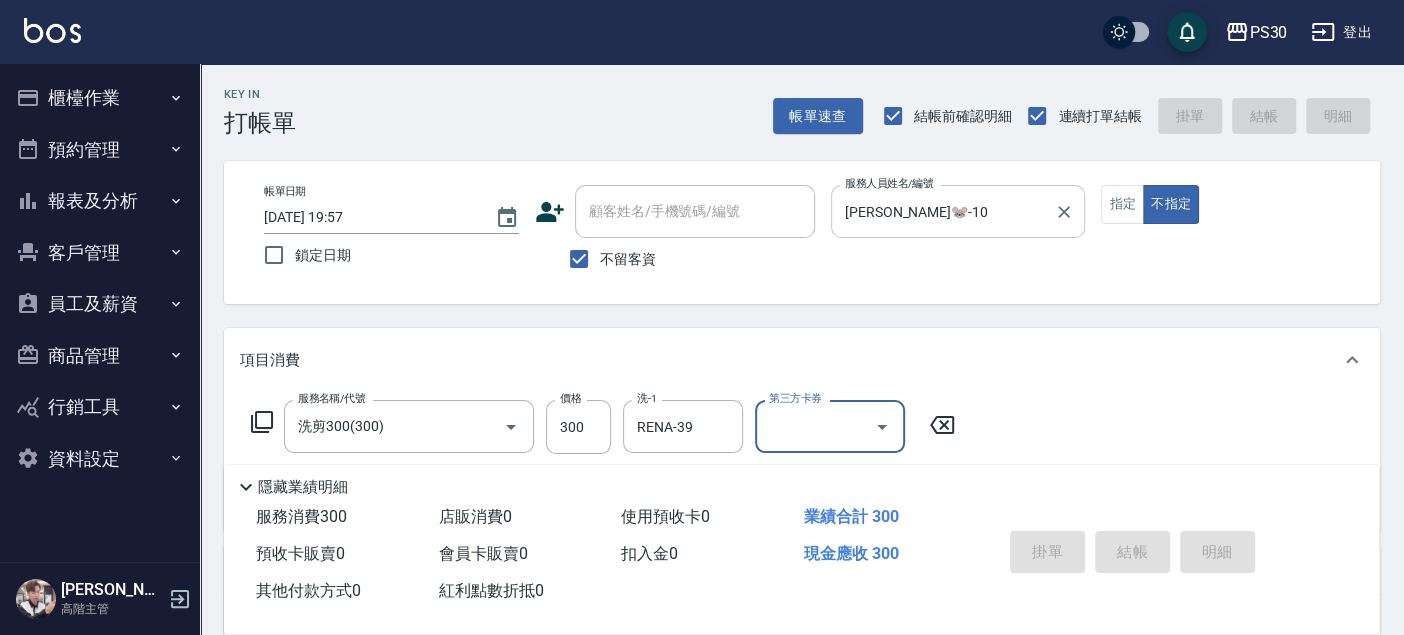 type 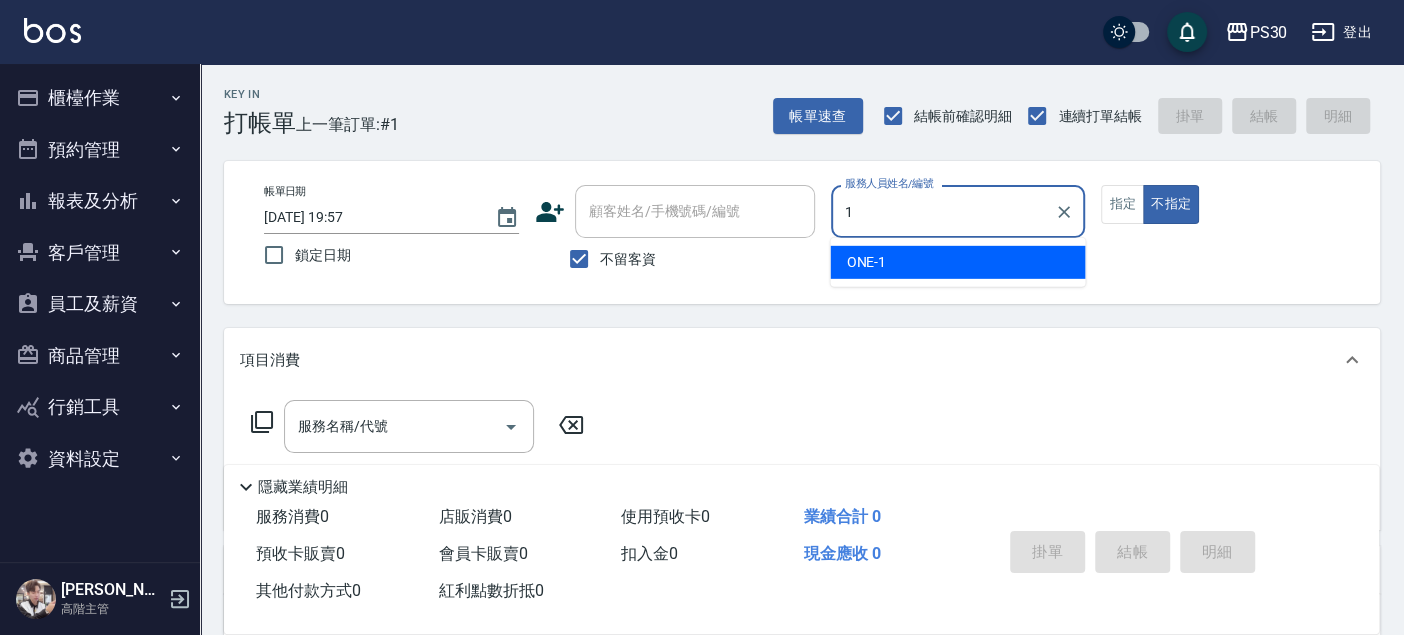 type on "ONE-1" 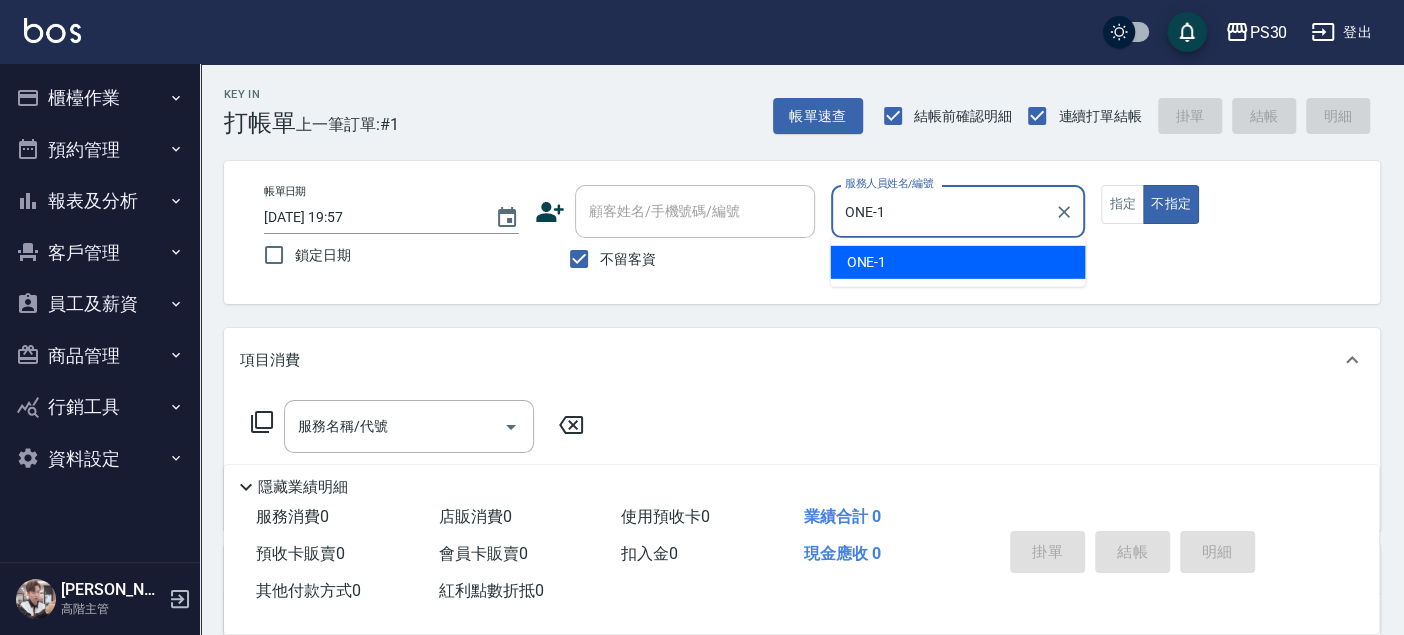 type on "false" 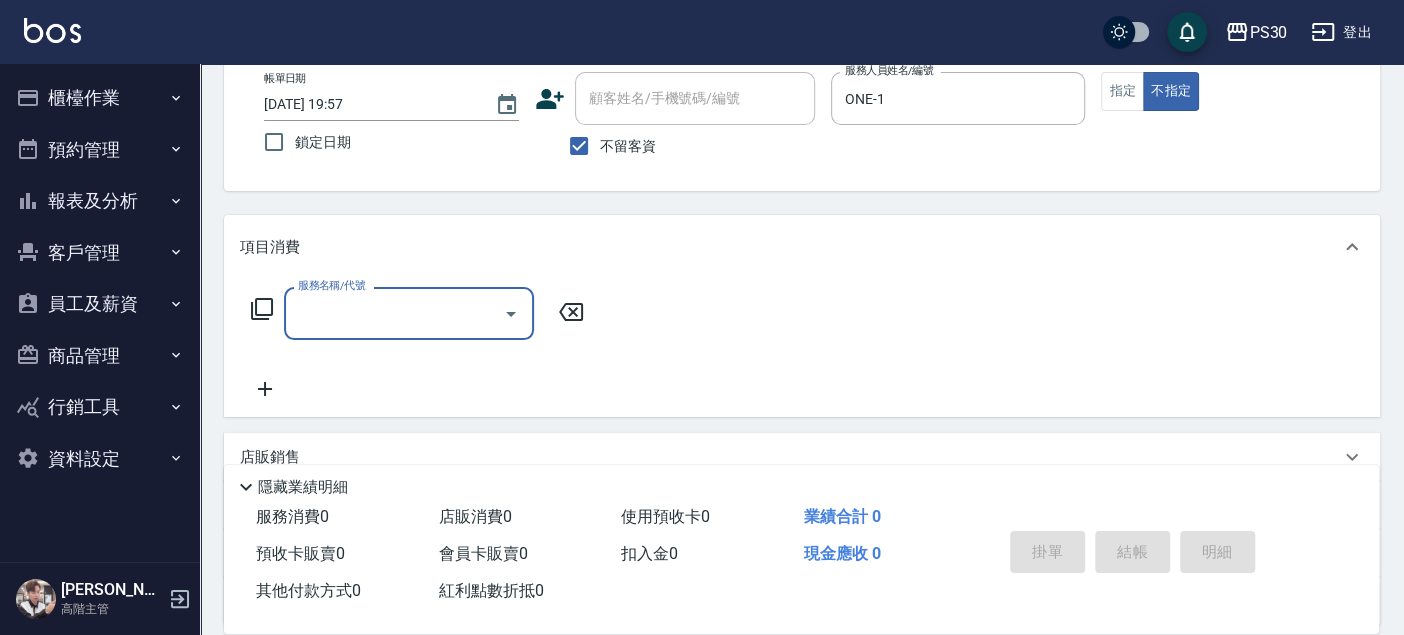 scroll, scrollTop: 291, scrollLeft: 0, axis: vertical 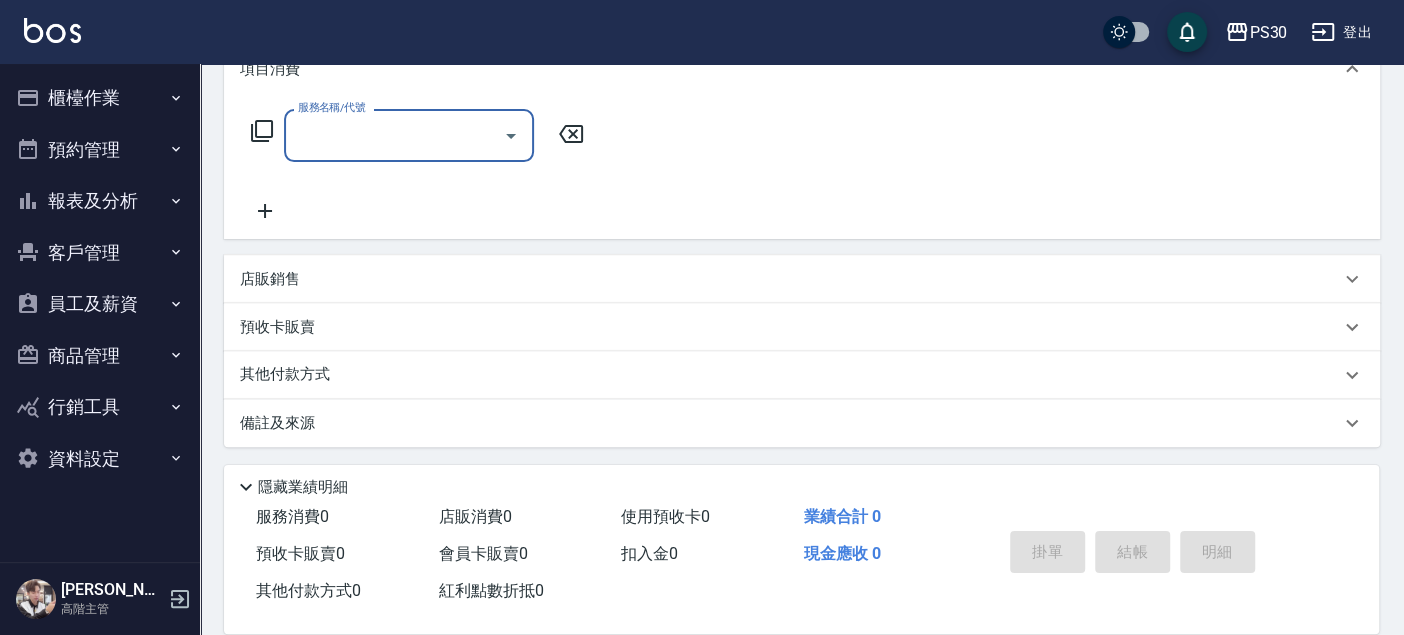 click on "店販銷售" at bounding box center (270, 279) 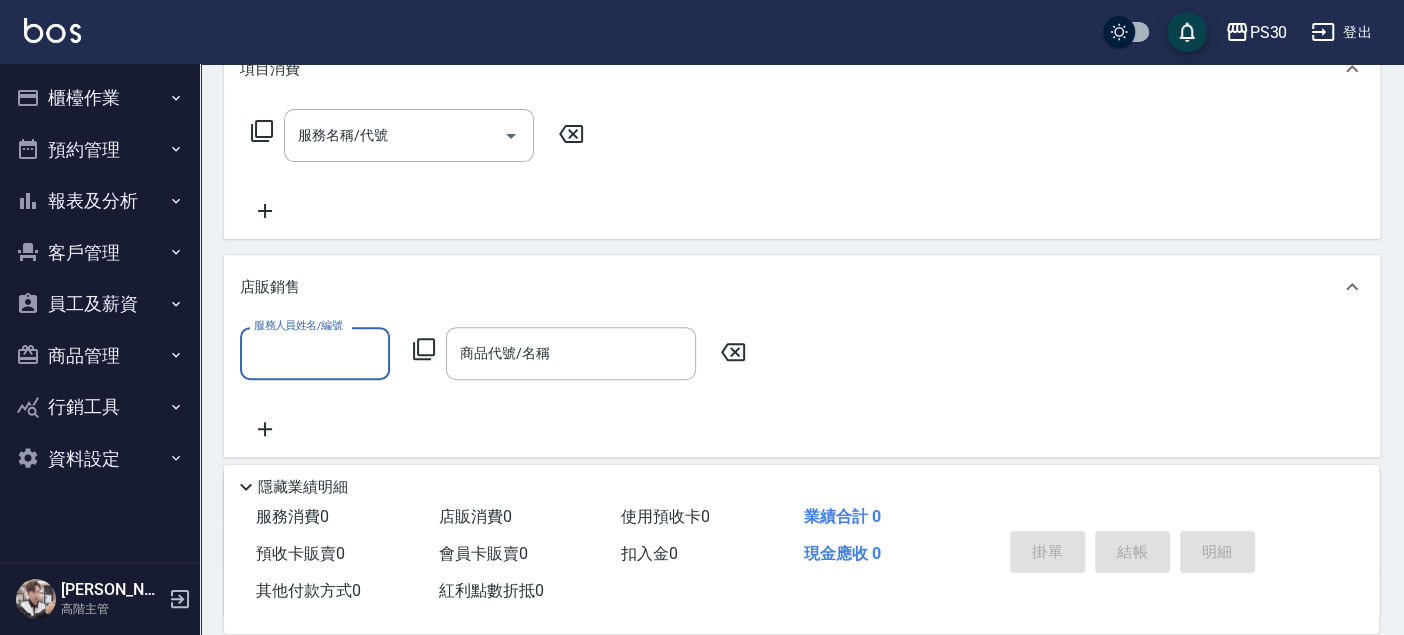 scroll, scrollTop: 0, scrollLeft: 0, axis: both 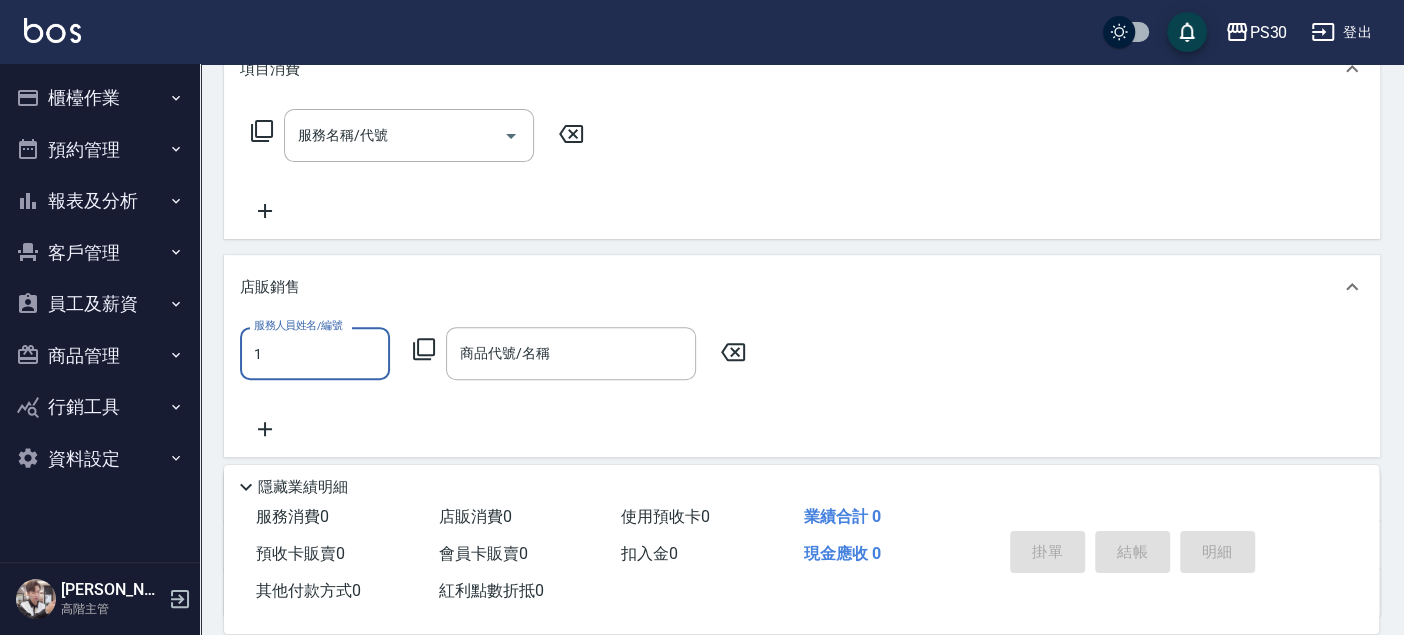 type on "ONE-1" 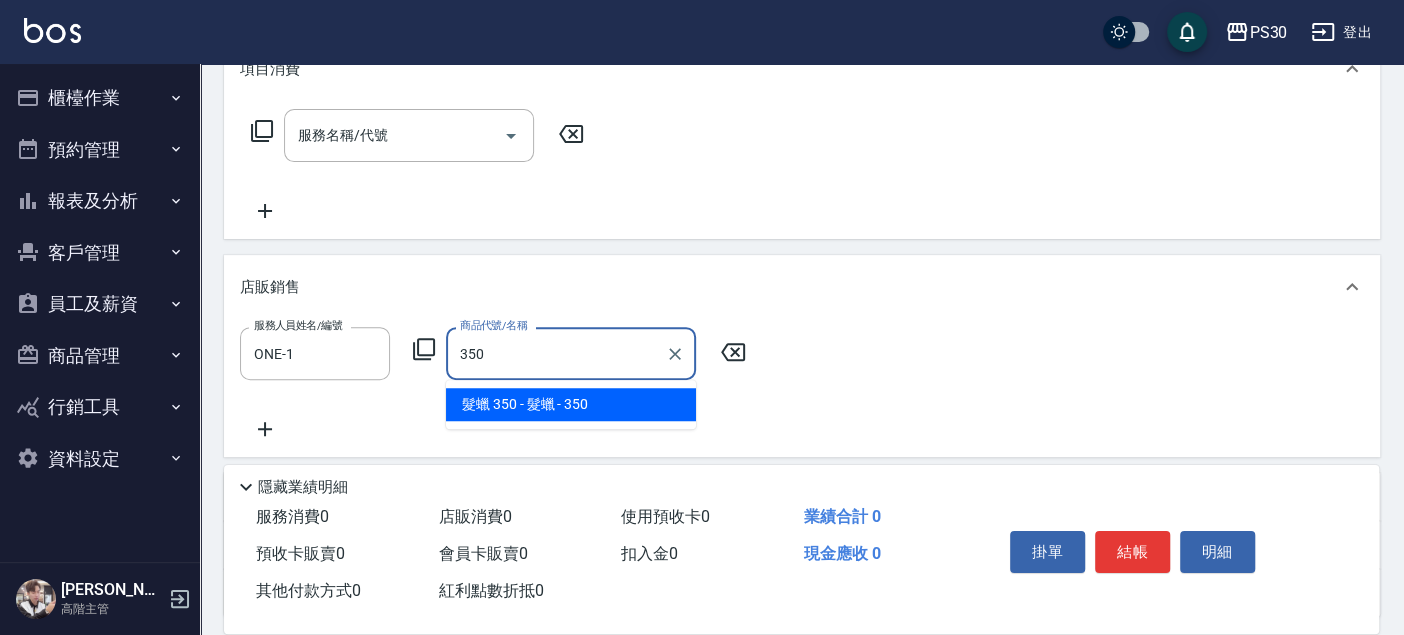 type on "髮蠟" 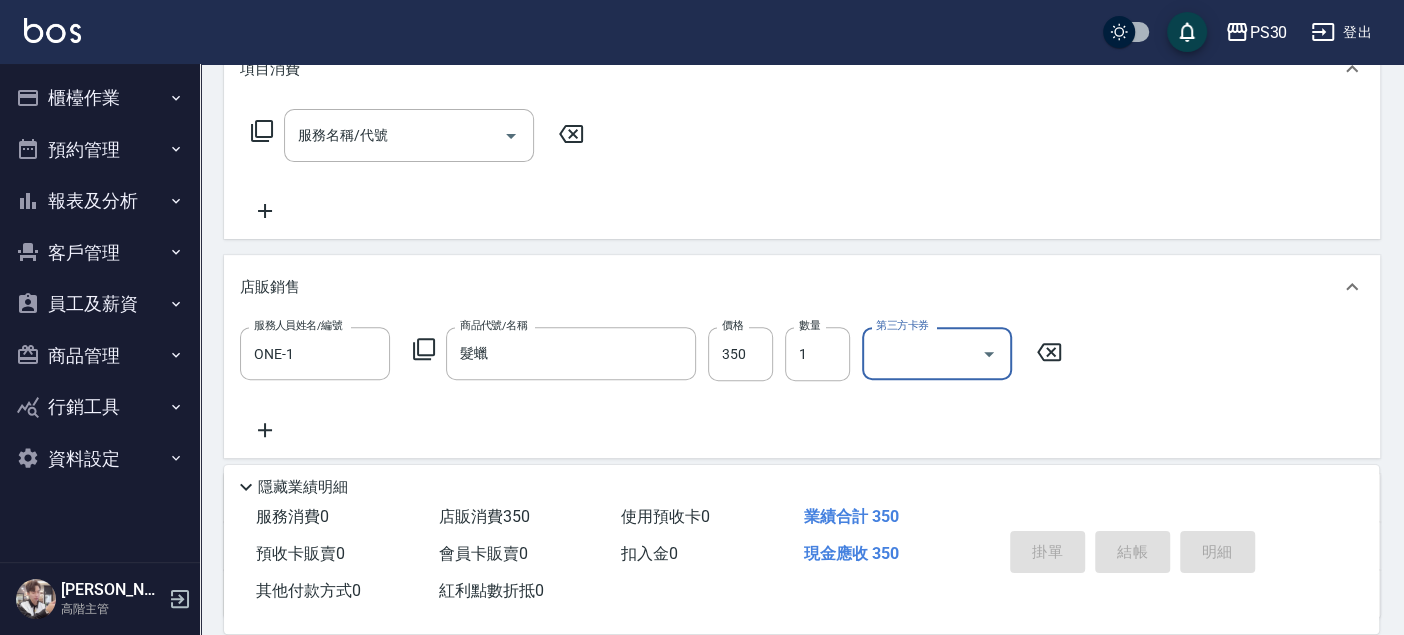 type 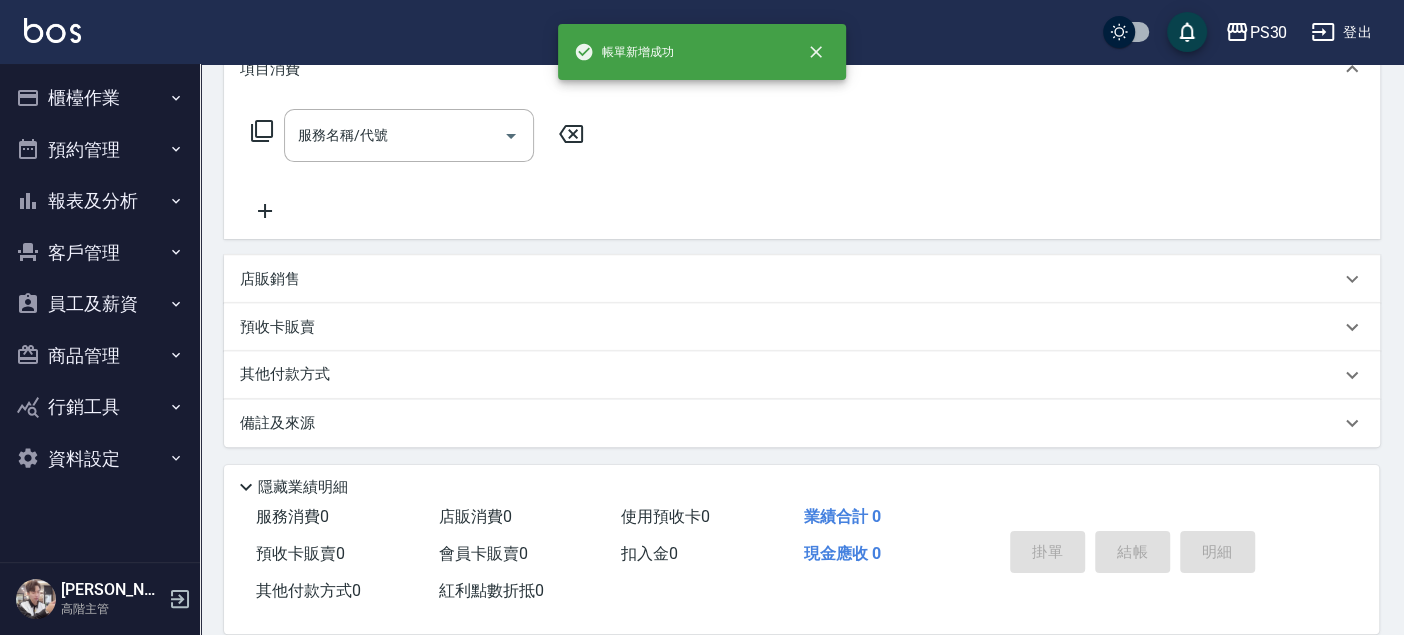 scroll, scrollTop: 0, scrollLeft: 0, axis: both 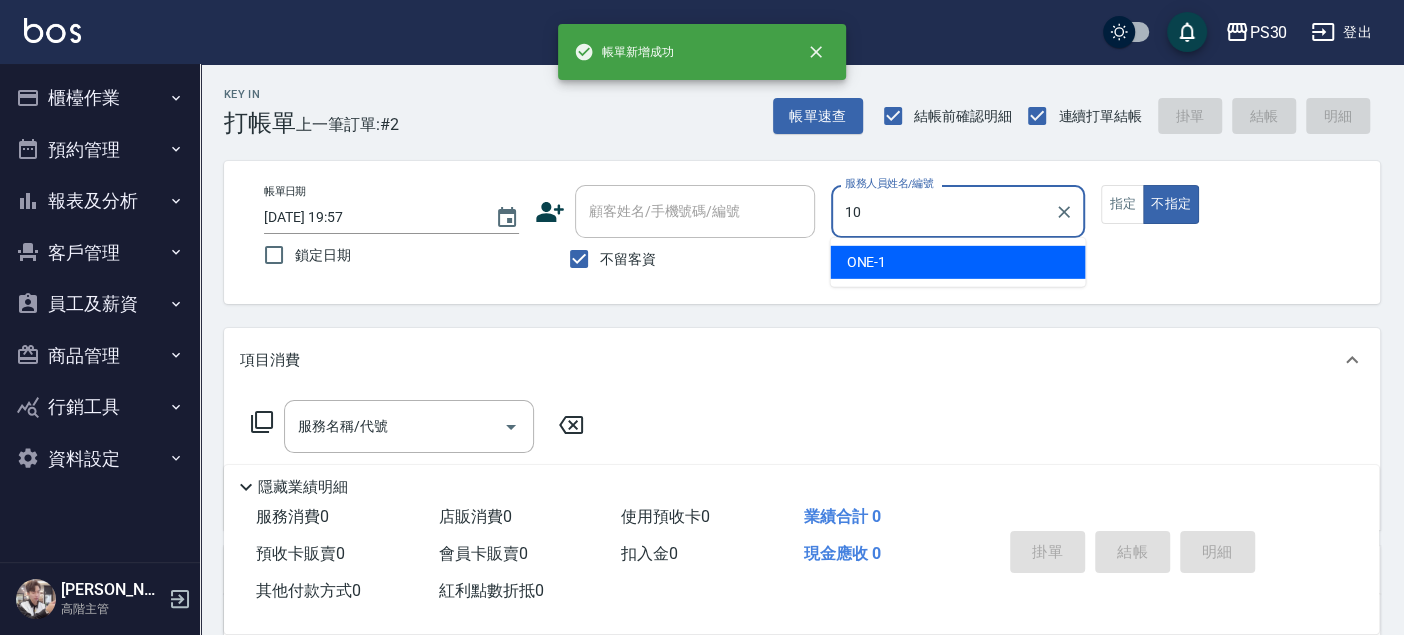 type on "[PERSON_NAME]🐭-10" 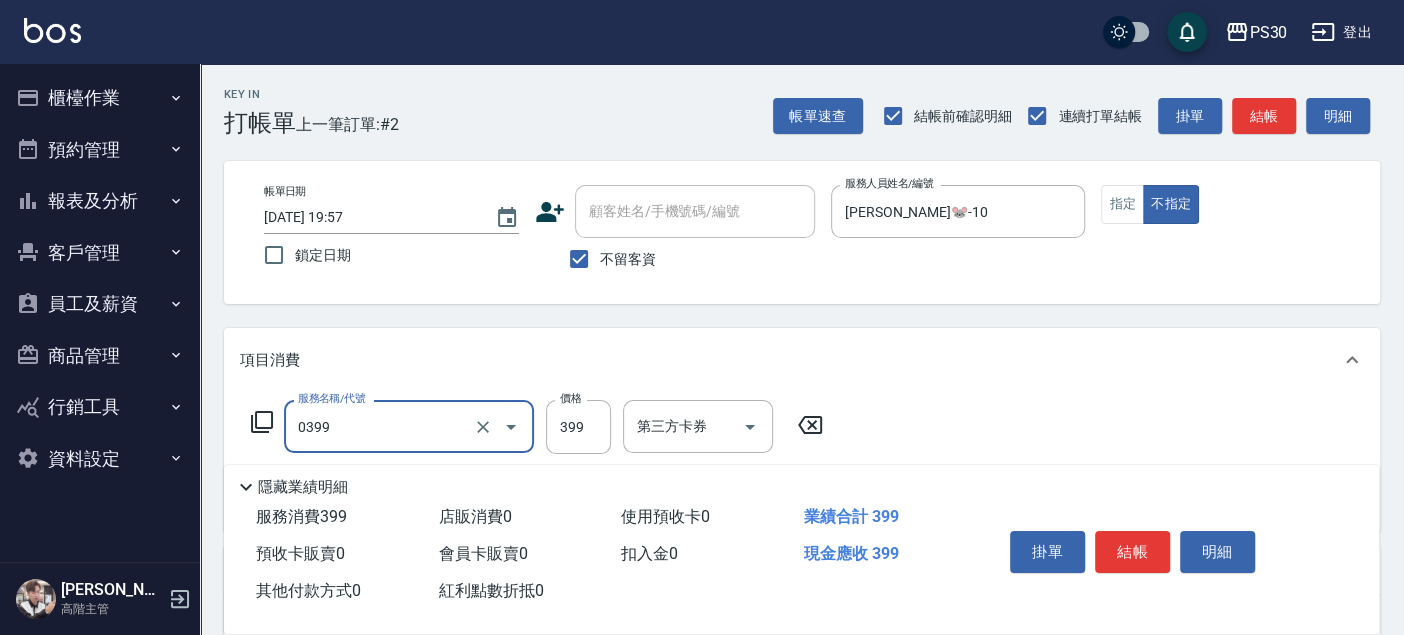 type on "海鹽洗(0399)" 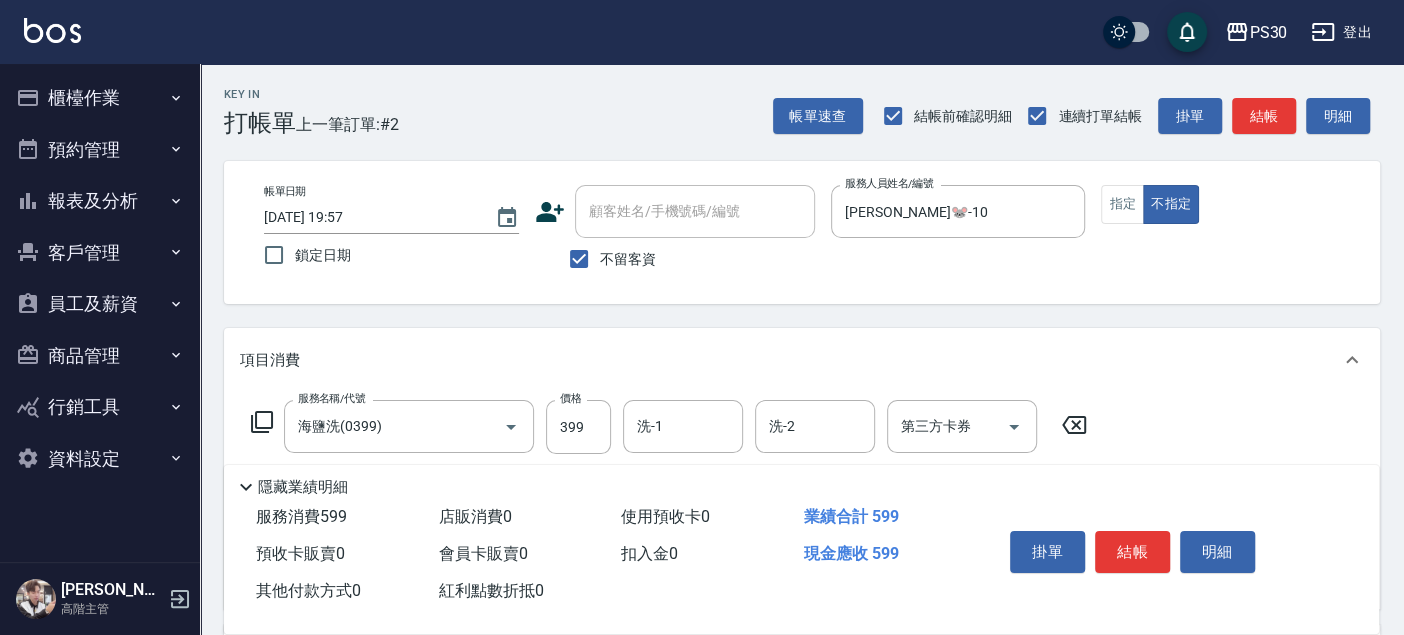 type on "剪髮200(308)" 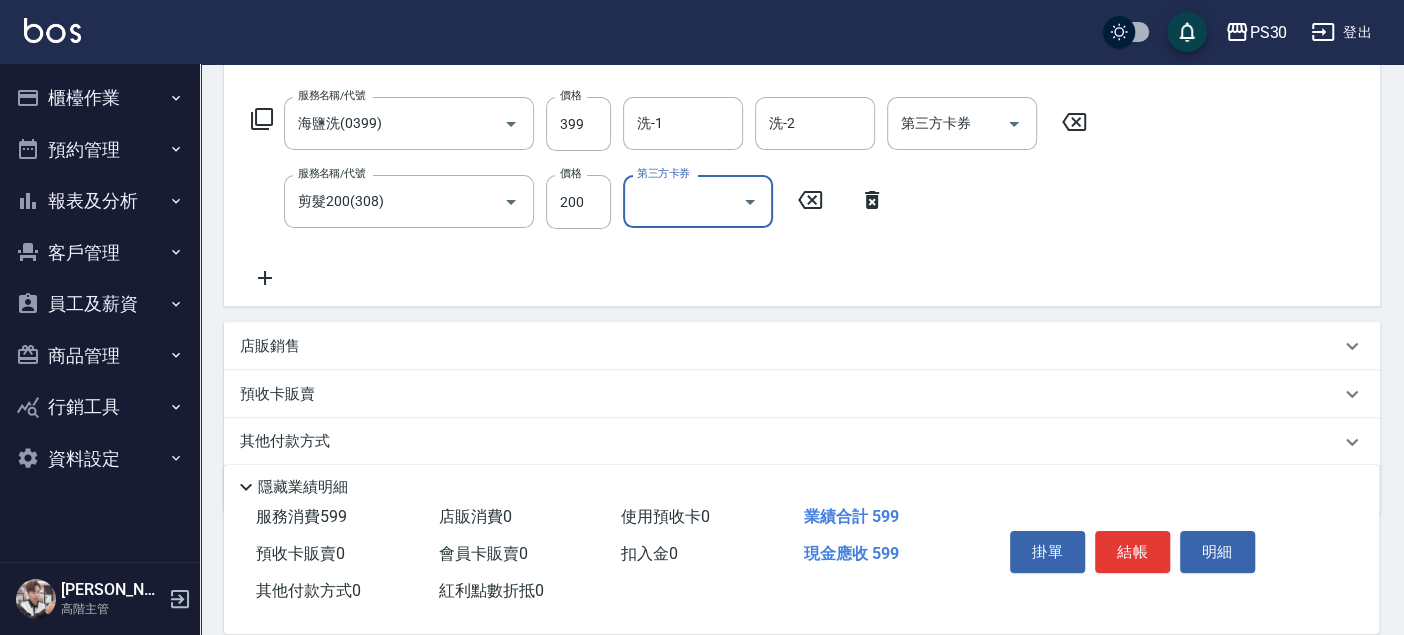 scroll, scrollTop: 333, scrollLeft: 0, axis: vertical 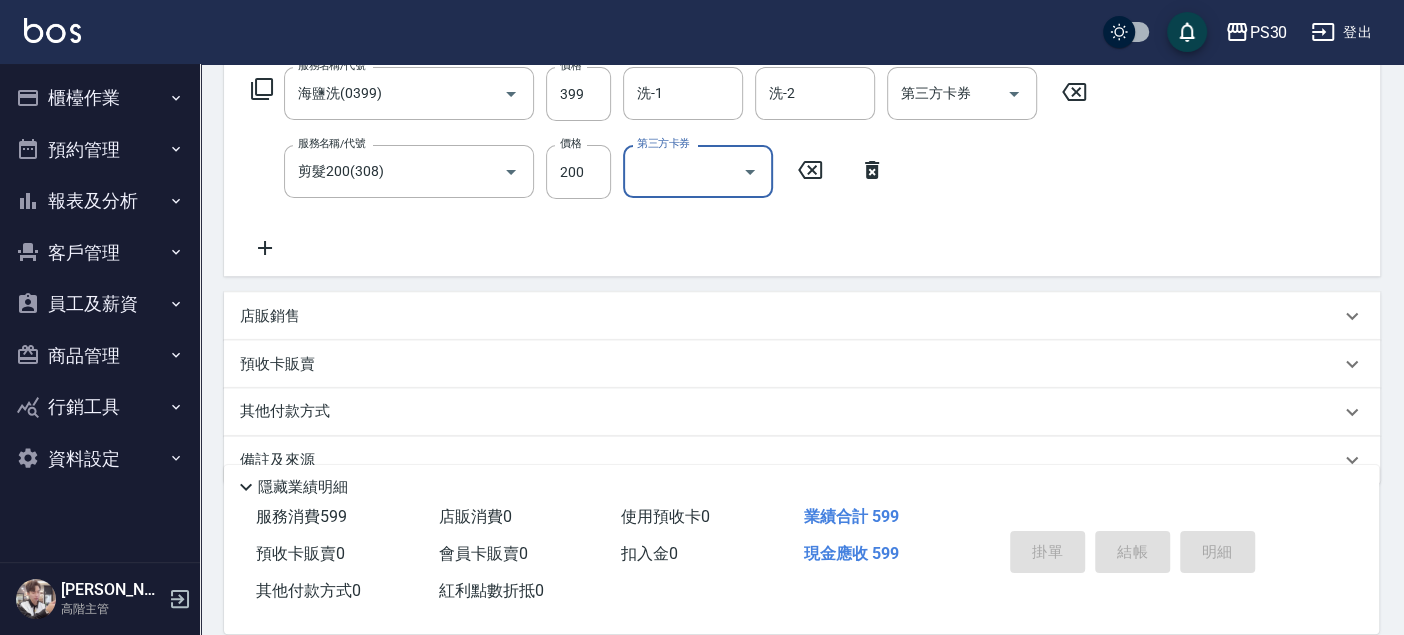 type 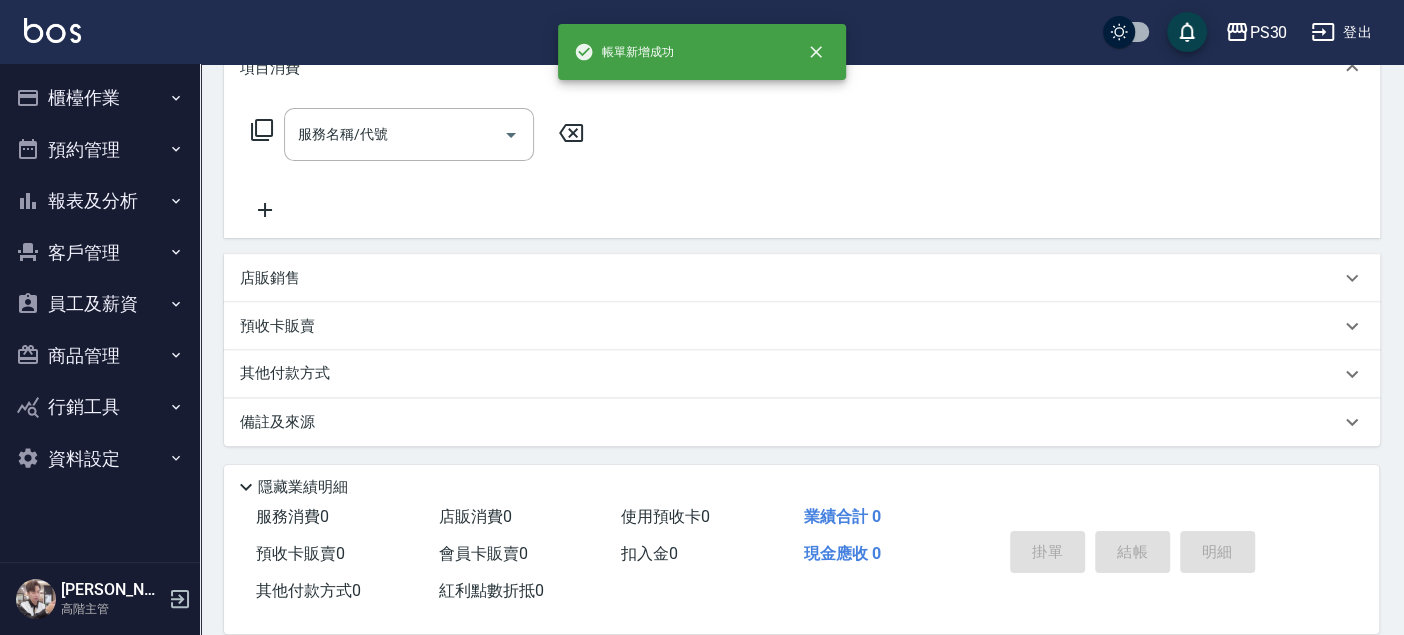 scroll, scrollTop: 0, scrollLeft: 0, axis: both 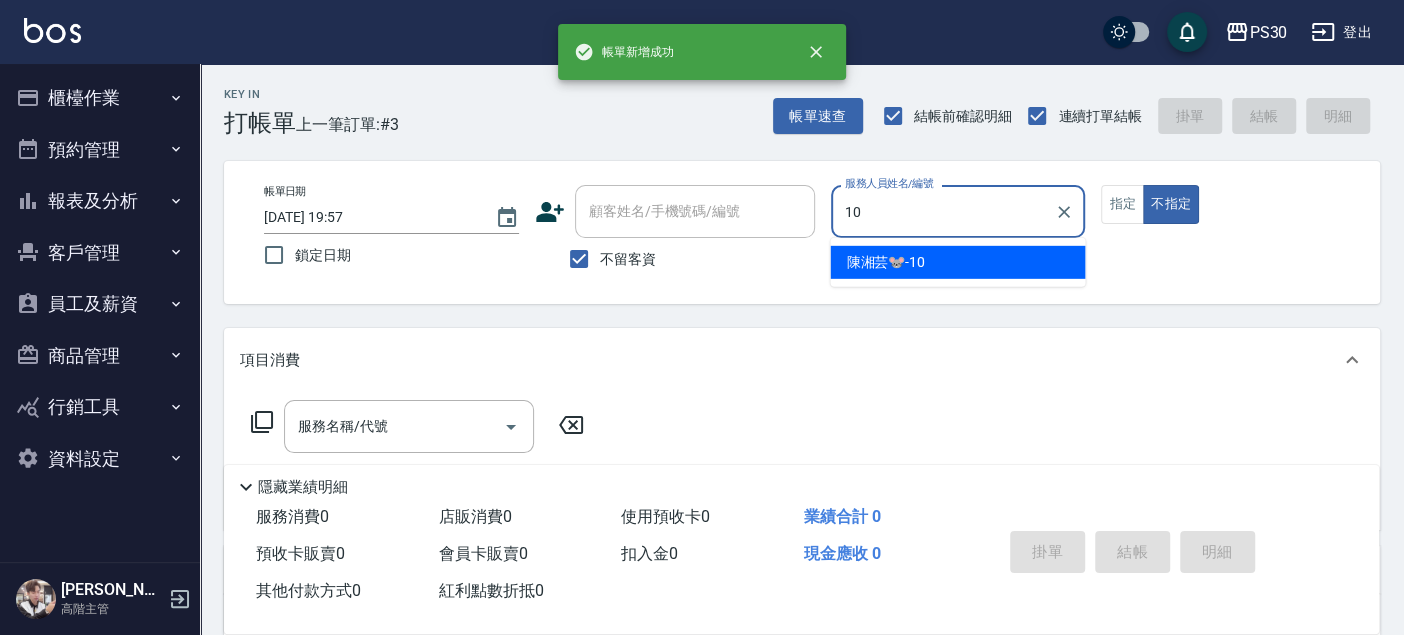 type on "[PERSON_NAME]🐭-10" 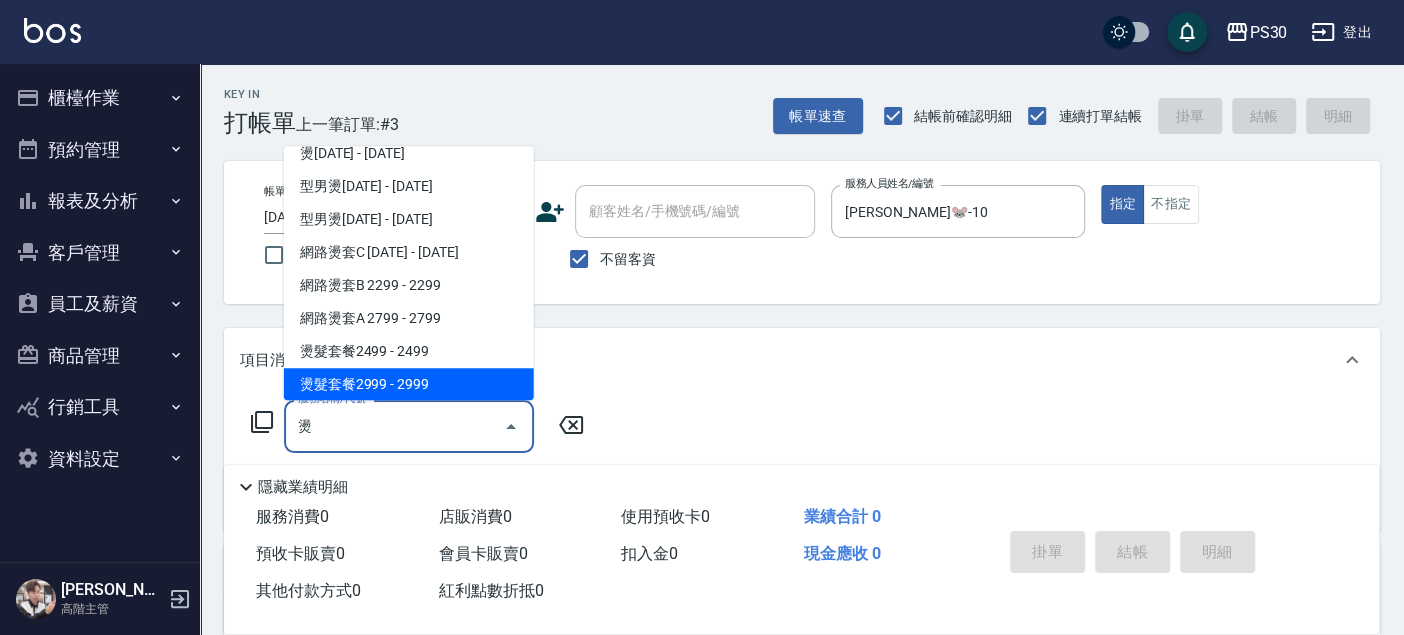 scroll, scrollTop: 51, scrollLeft: 0, axis: vertical 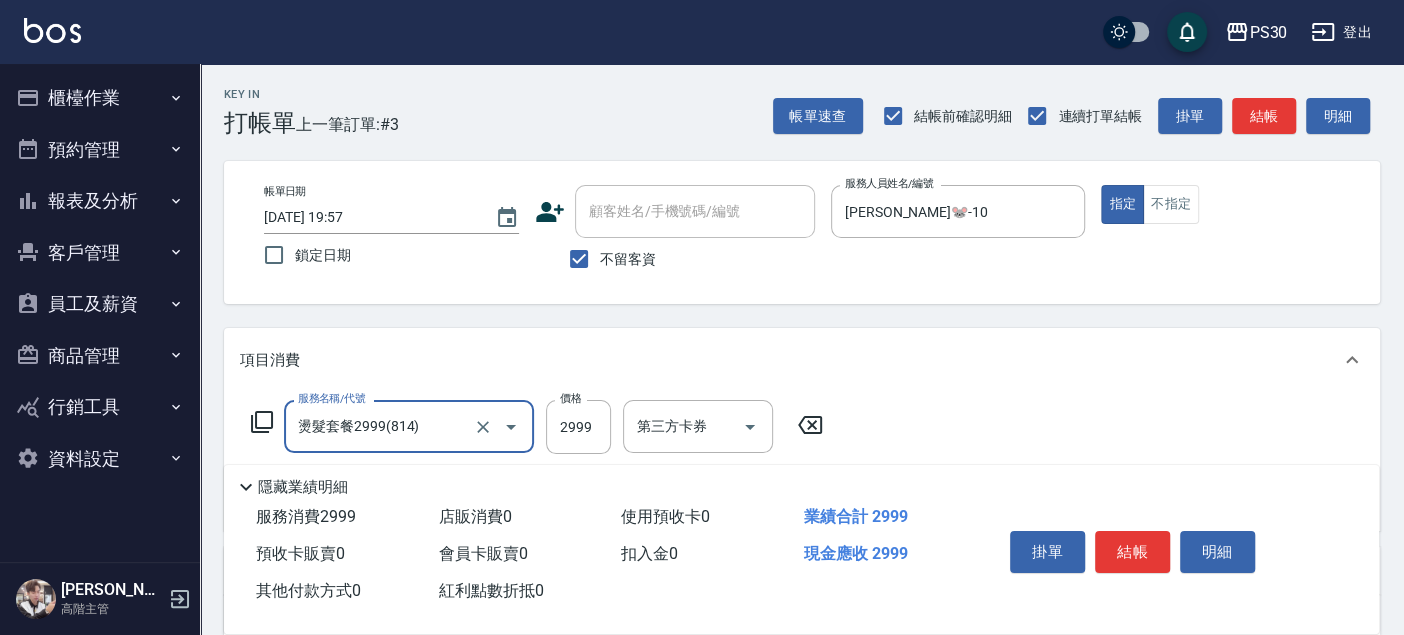 type on "燙髮套餐2999(814)" 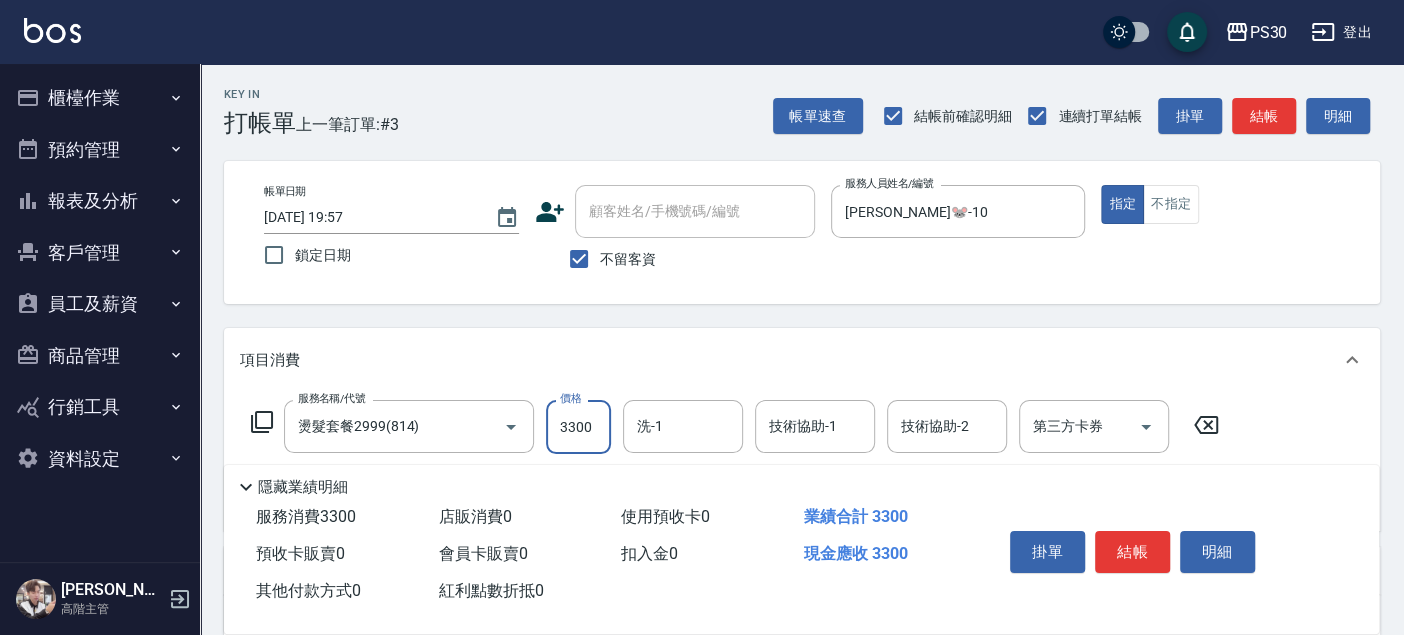 type on "3300" 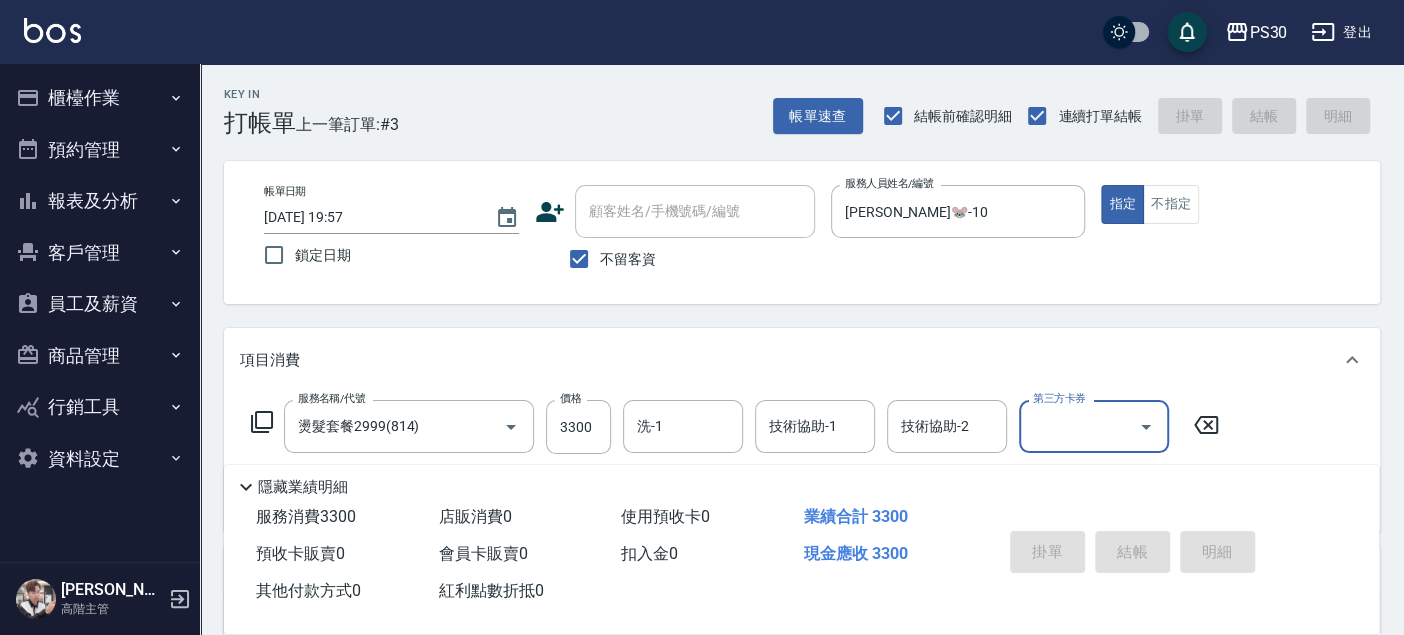 type on "[DATE] 19:58" 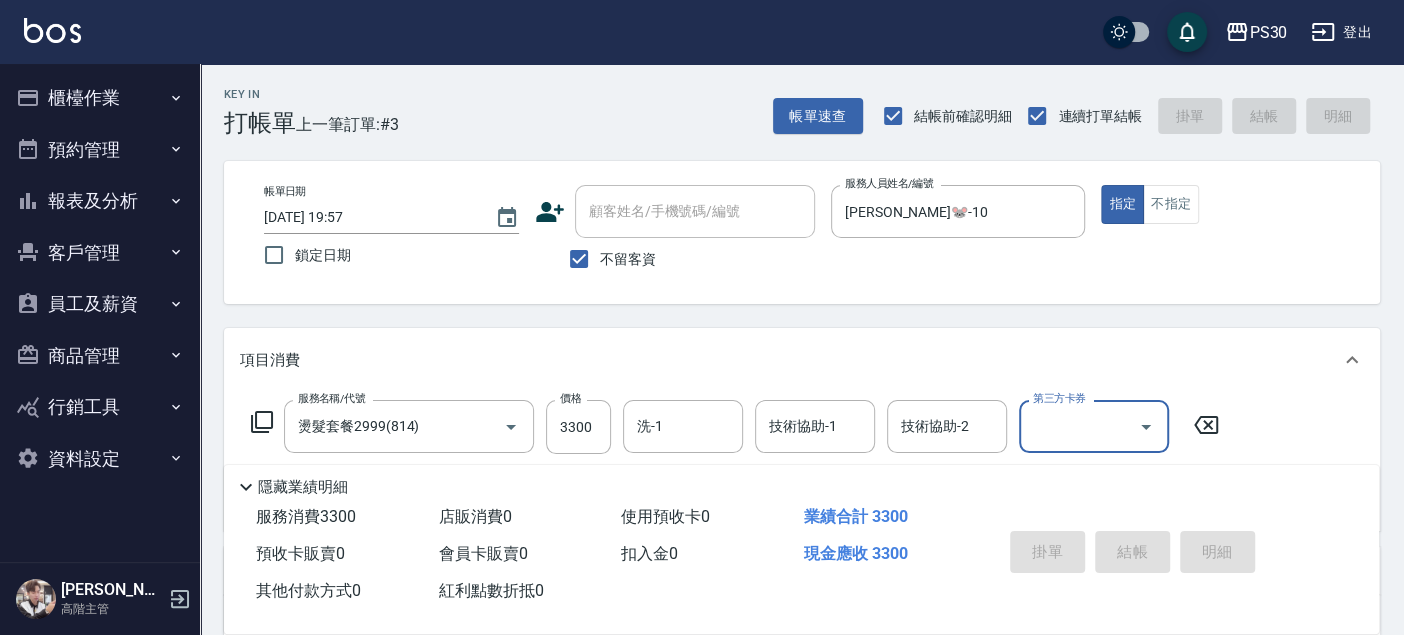 type 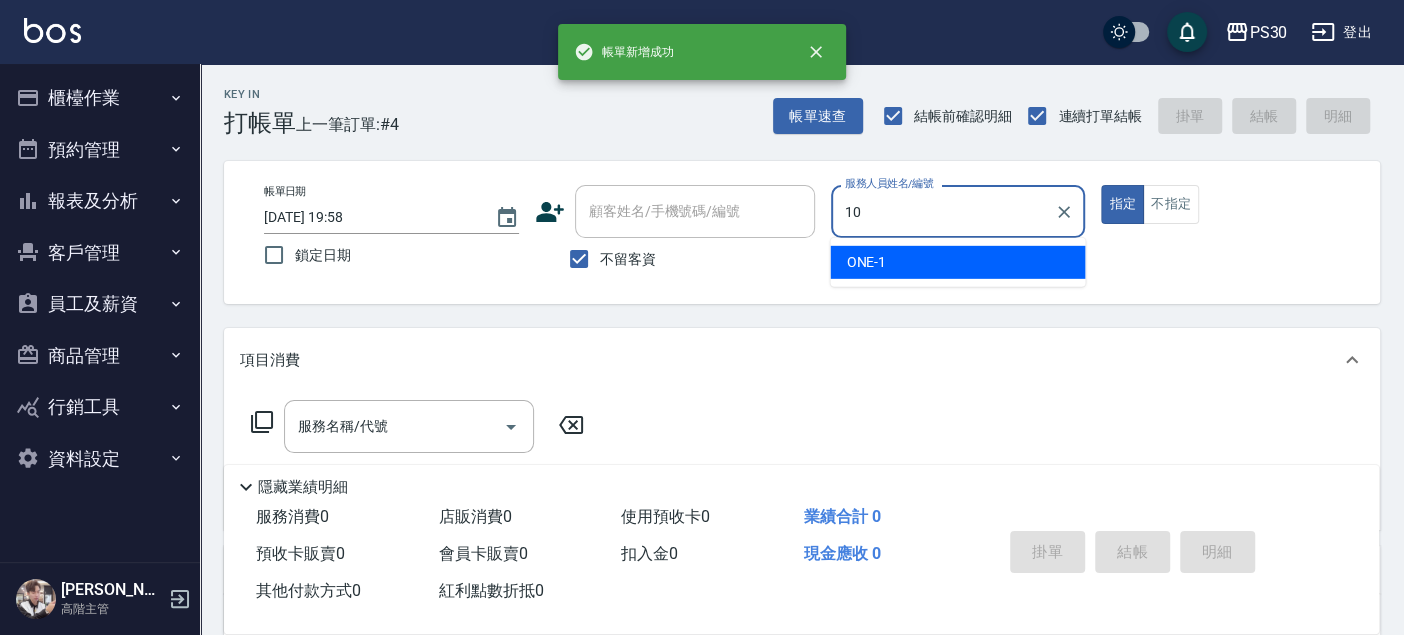 type on "[PERSON_NAME]🐭-10" 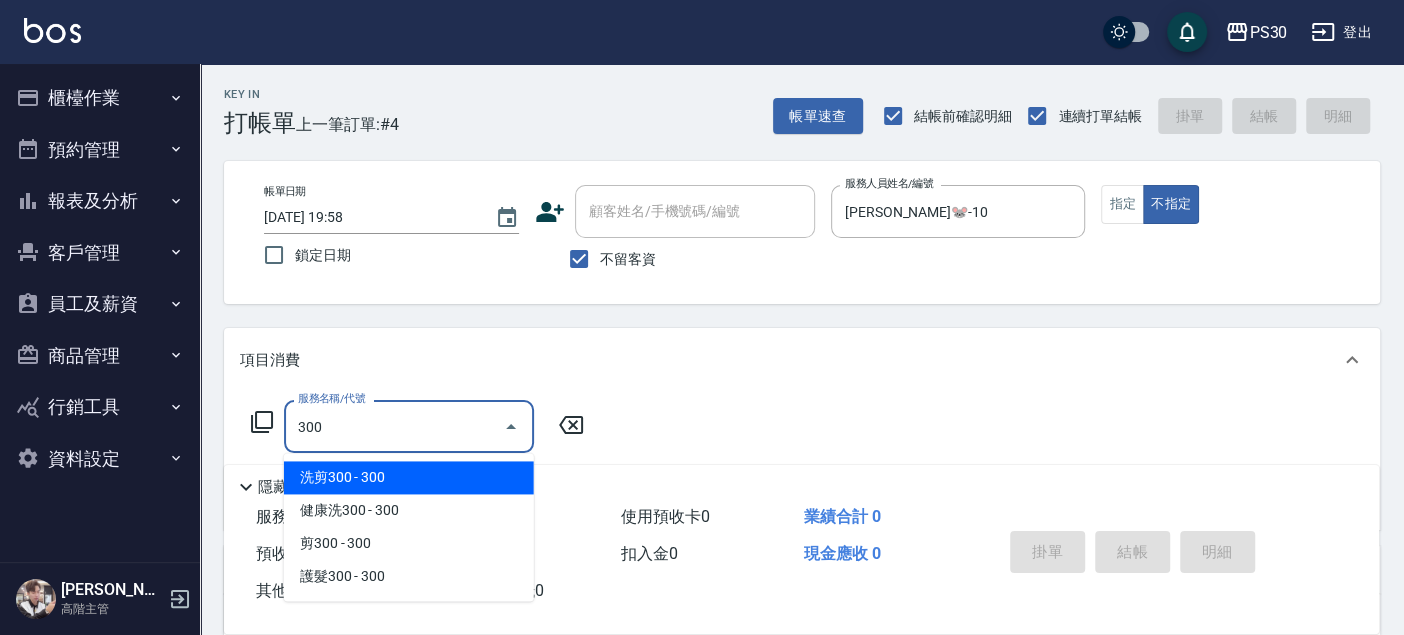 type on "洗剪300(300)" 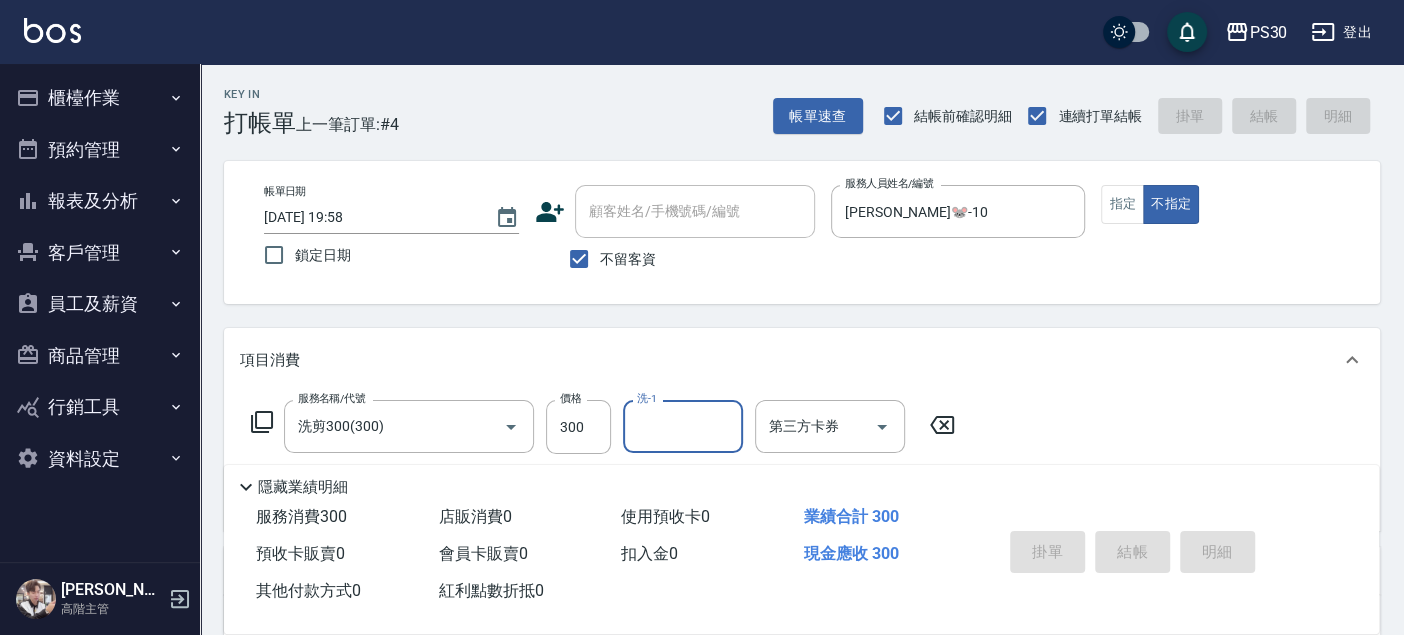 type 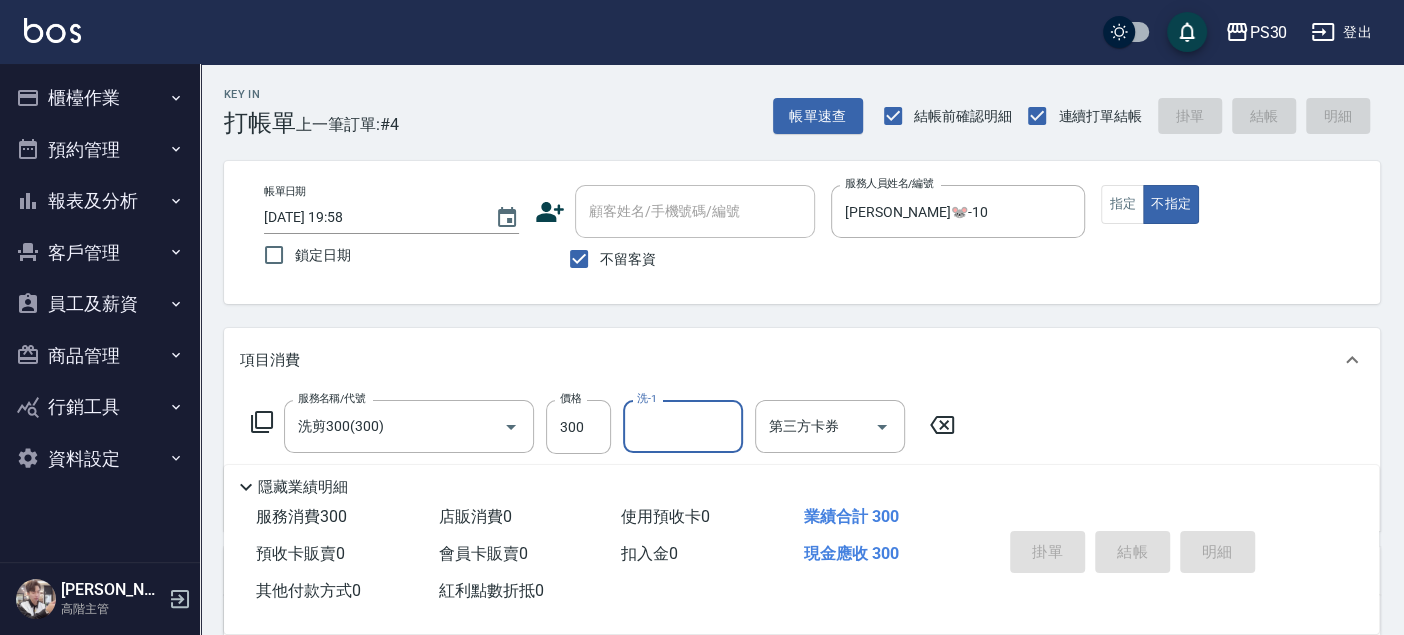 type 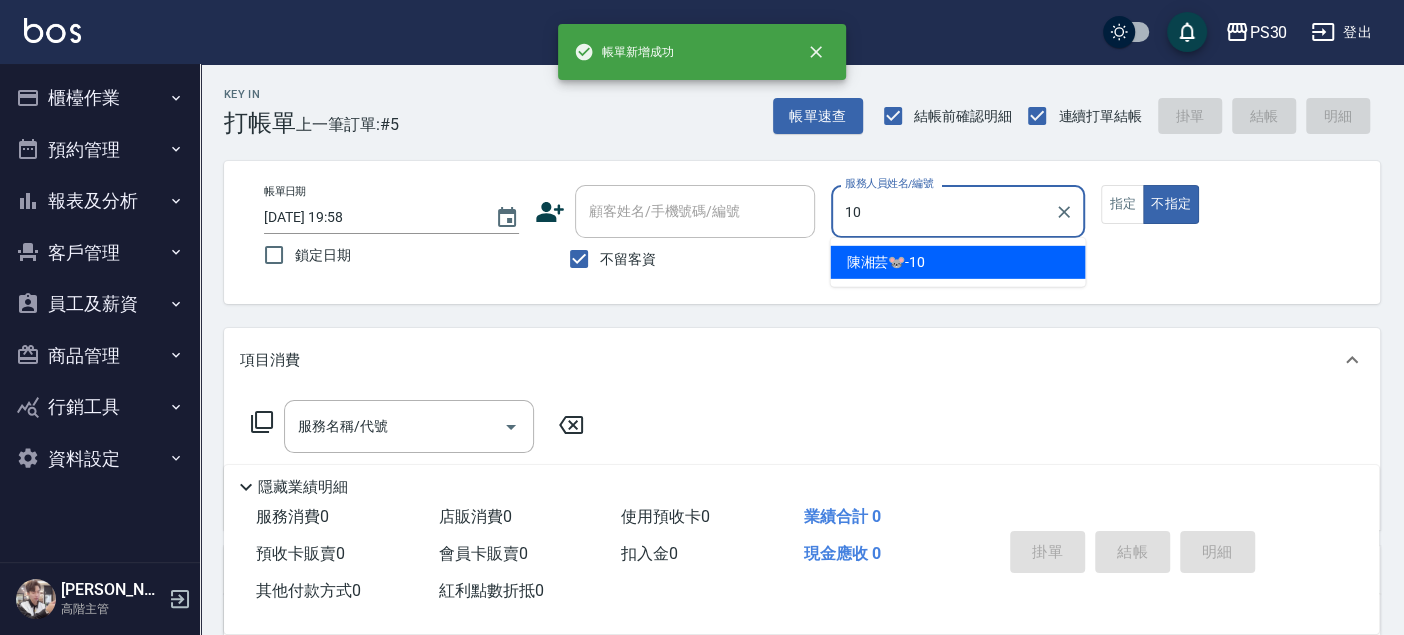 type on "[PERSON_NAME]🐭-10" 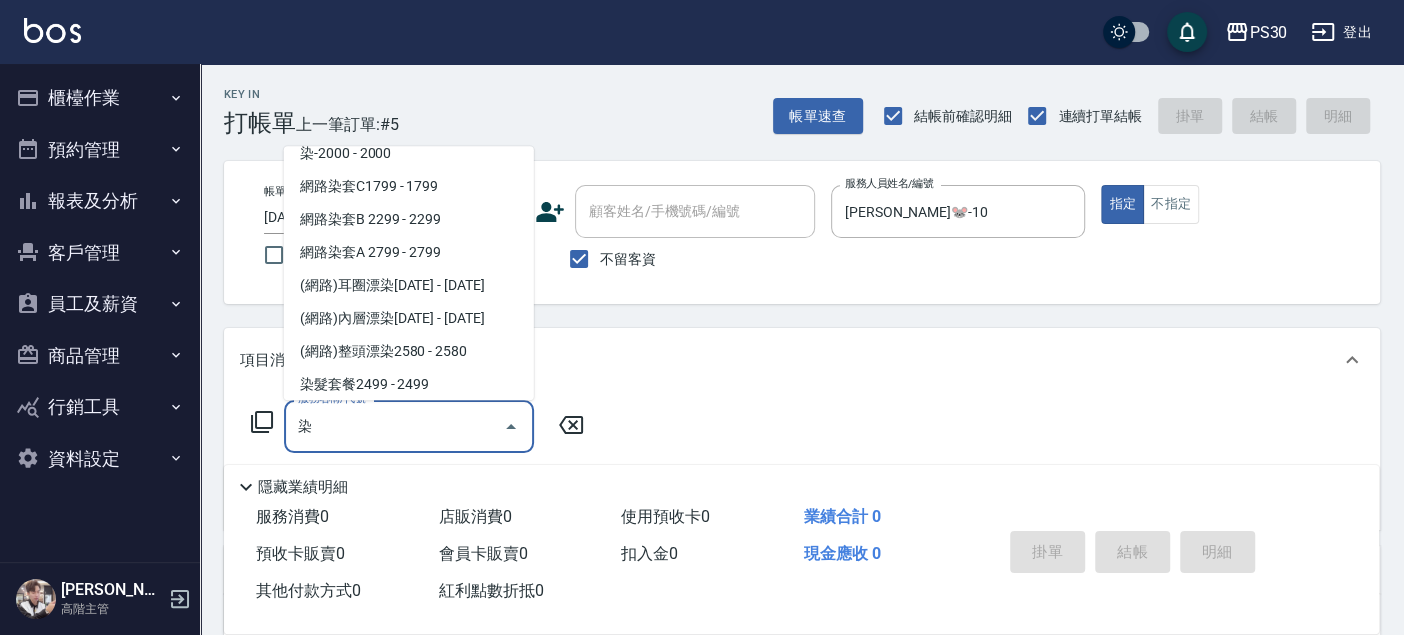 scroll, scrollTop: 117, scrollLeft: 0, axis: vertical 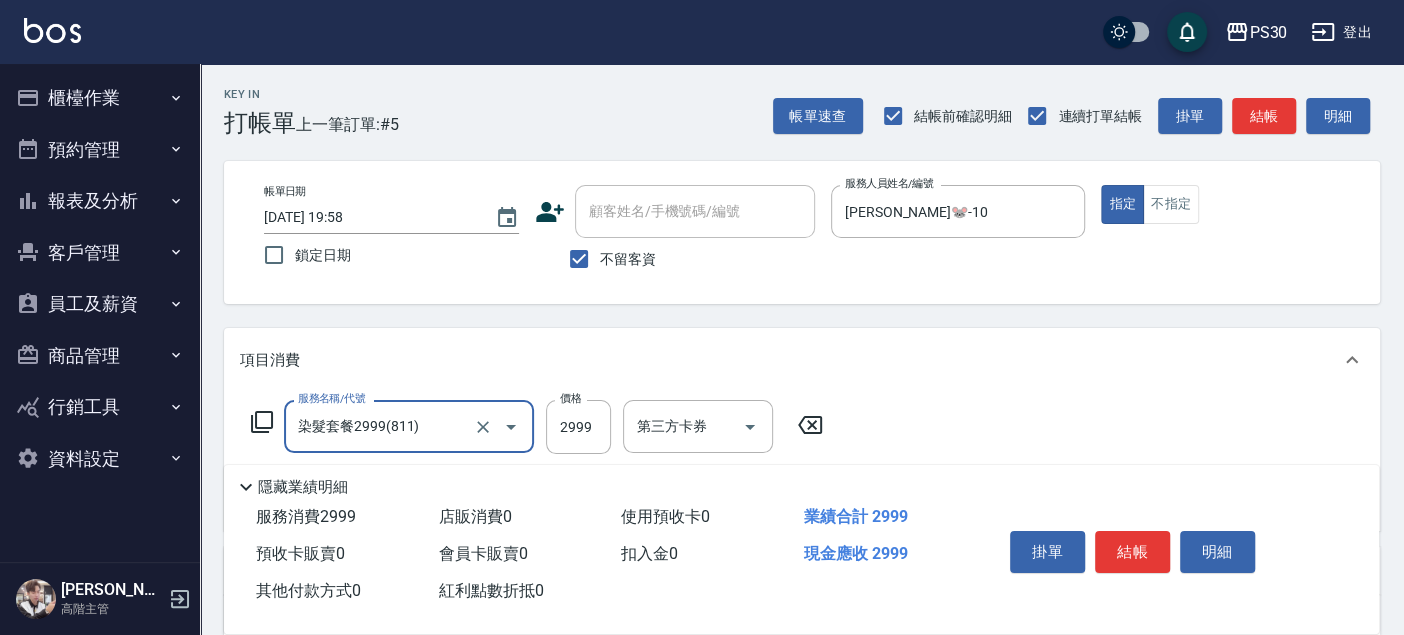 type on "染髮套餐2999(811)" 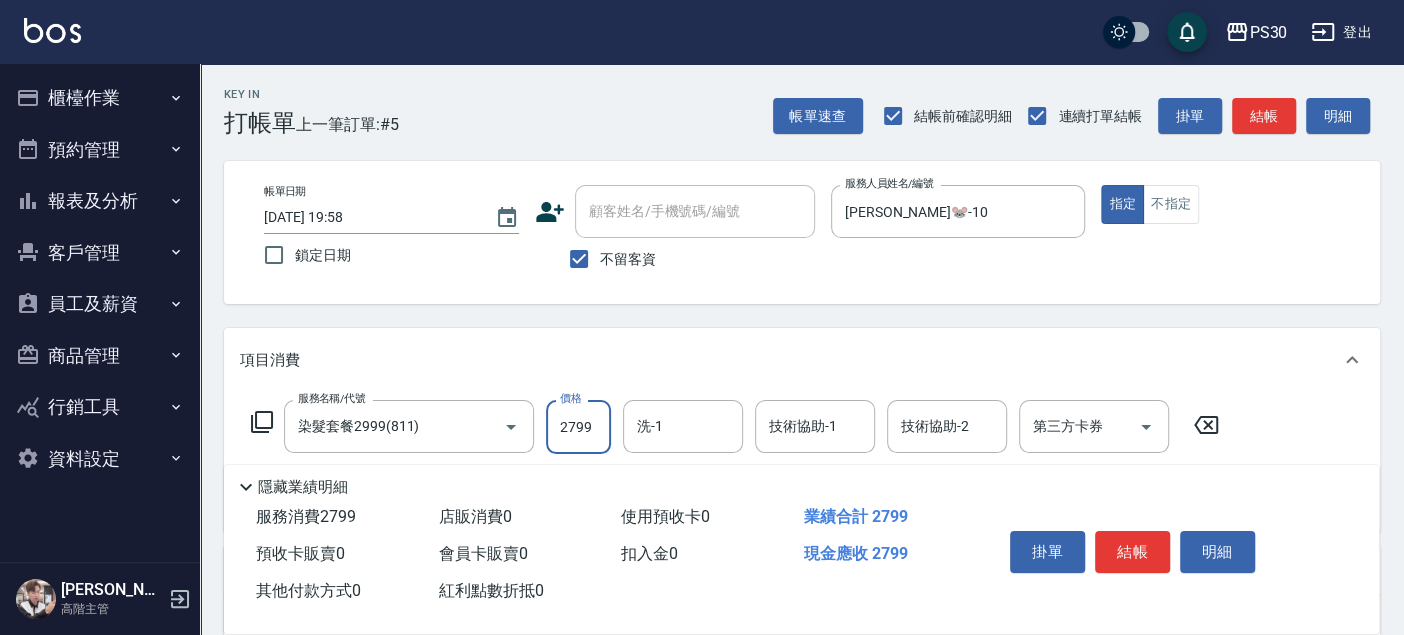 type on "2799" 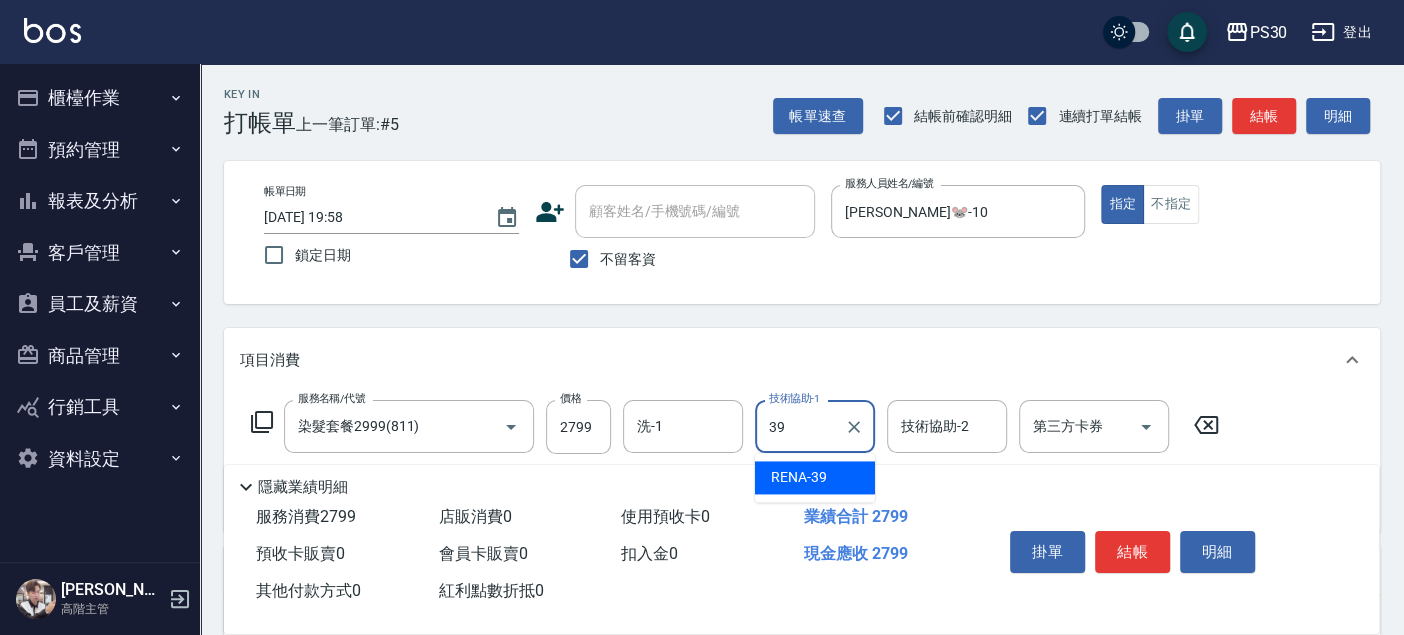 type on "RENA-39" 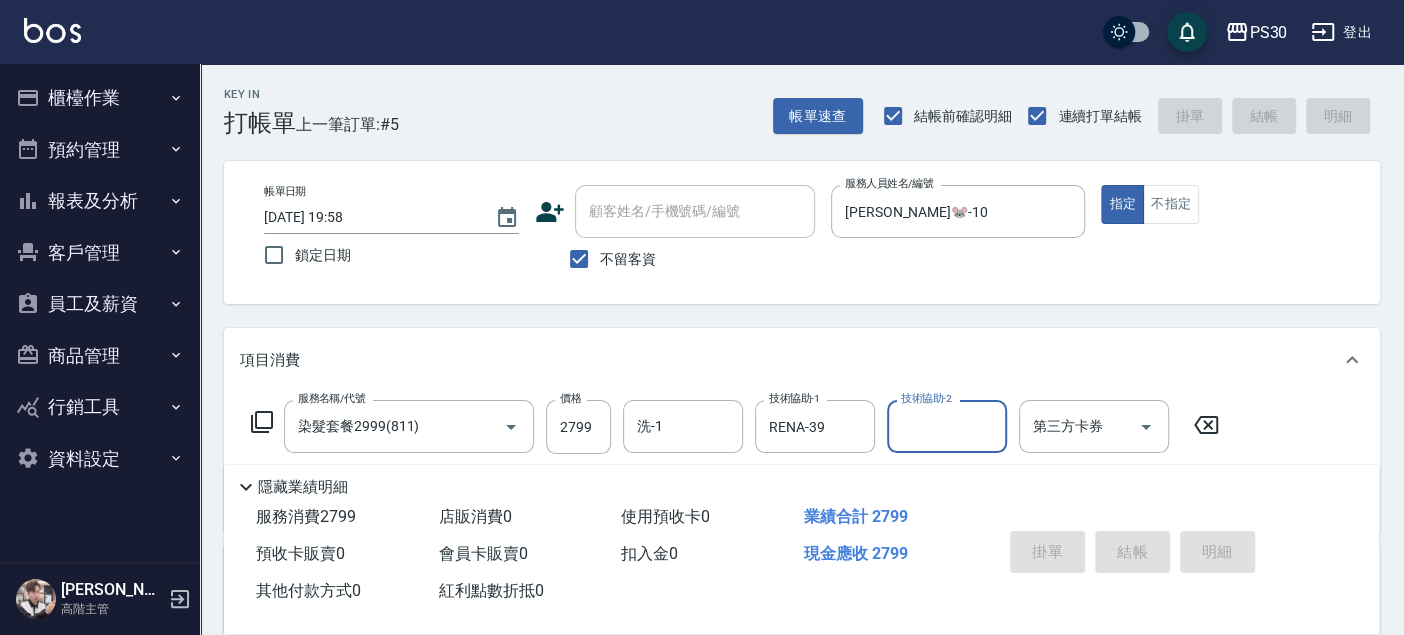 type 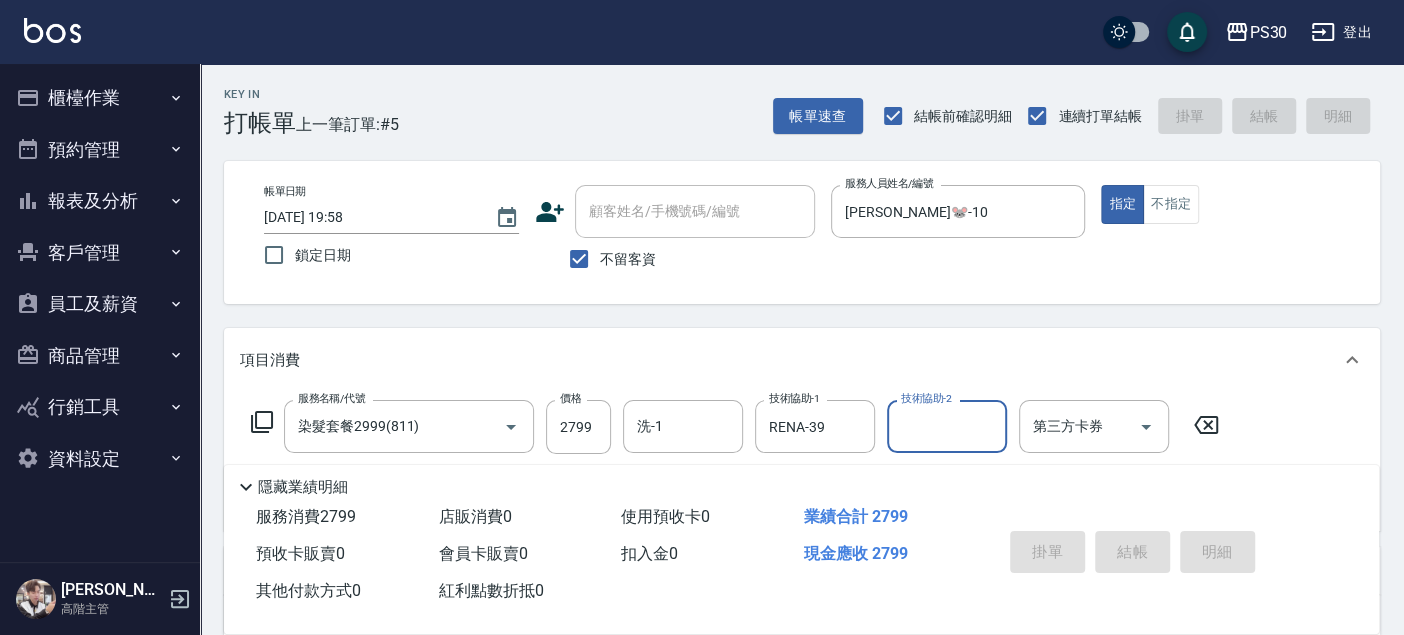 type 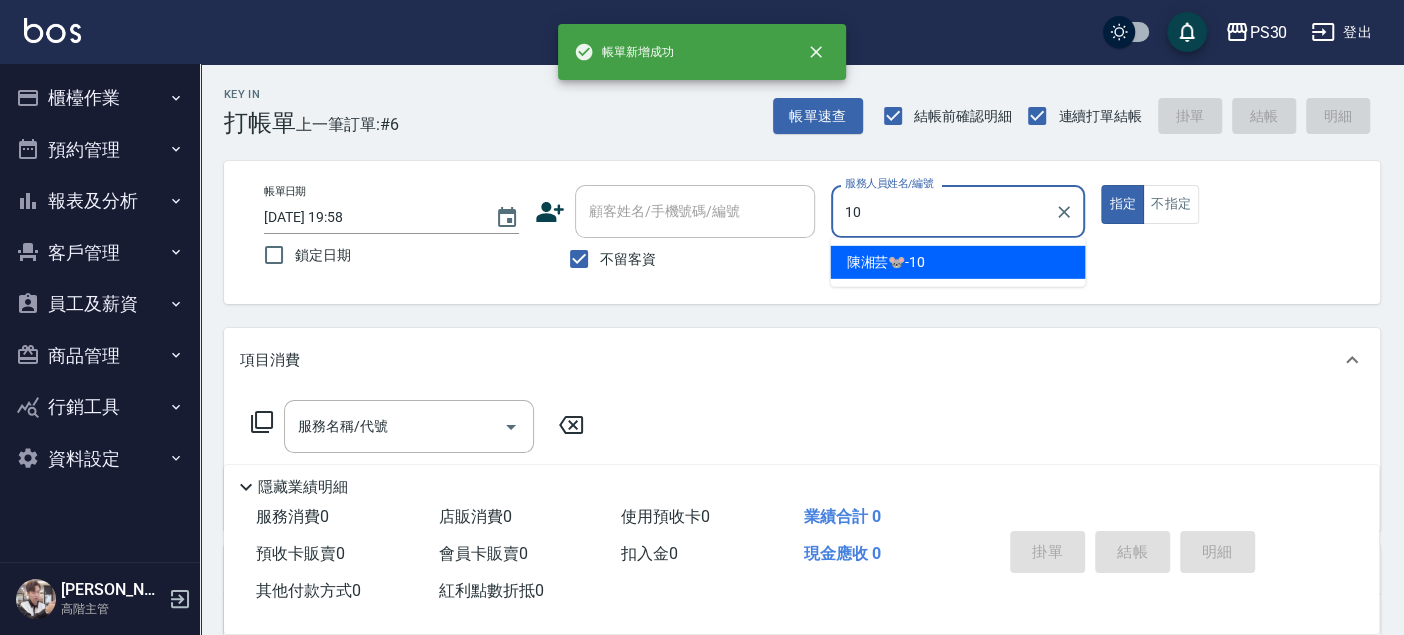 type on "[PERSON_NAME]🐭-10" 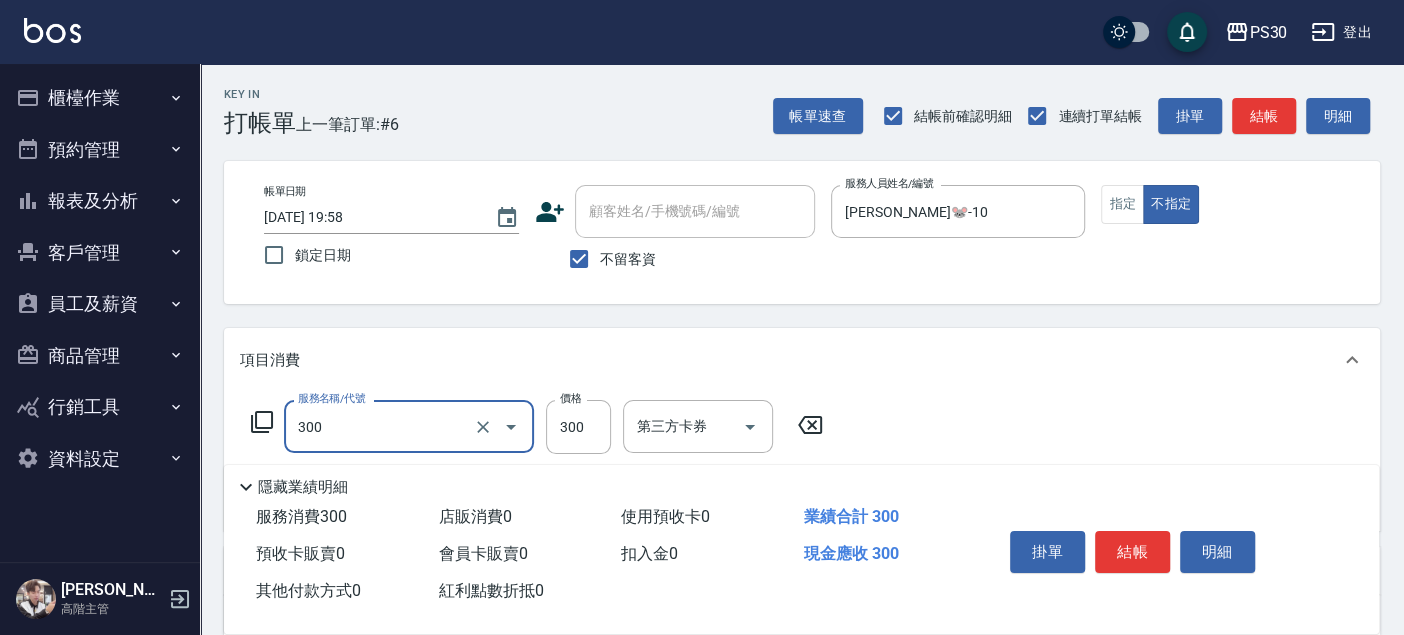 type on "洗剪300(300)" 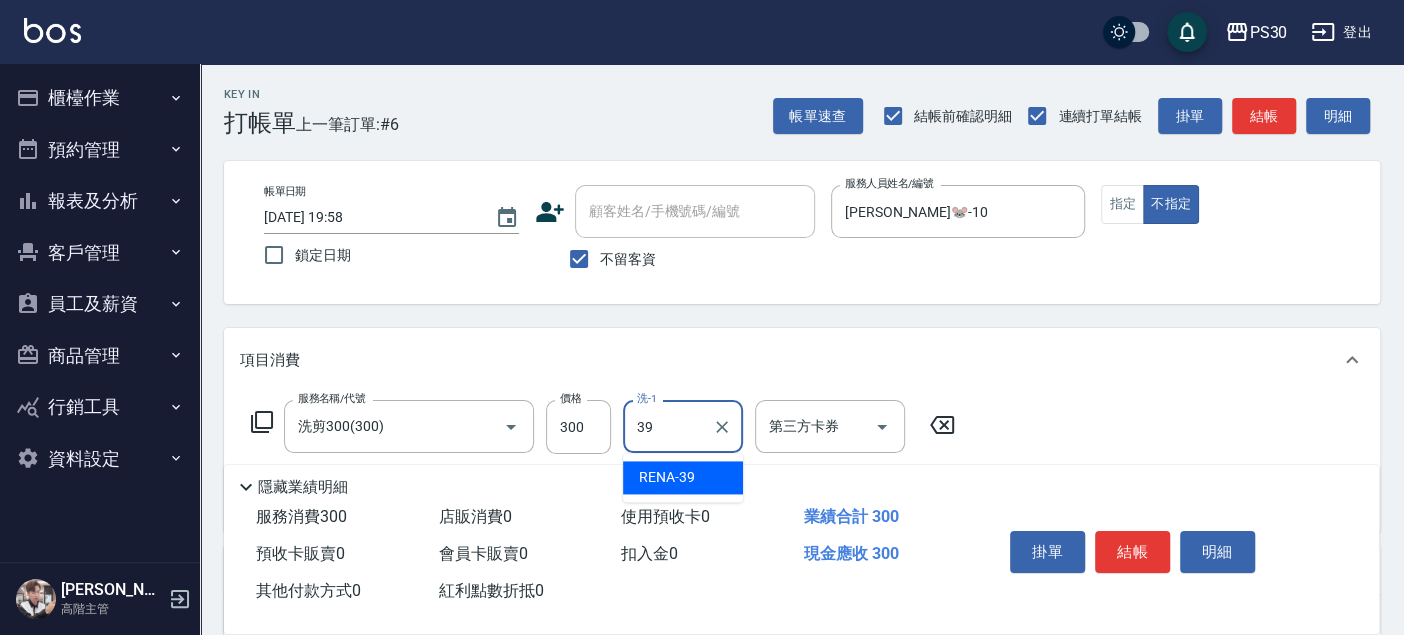 type on "RENA-39" 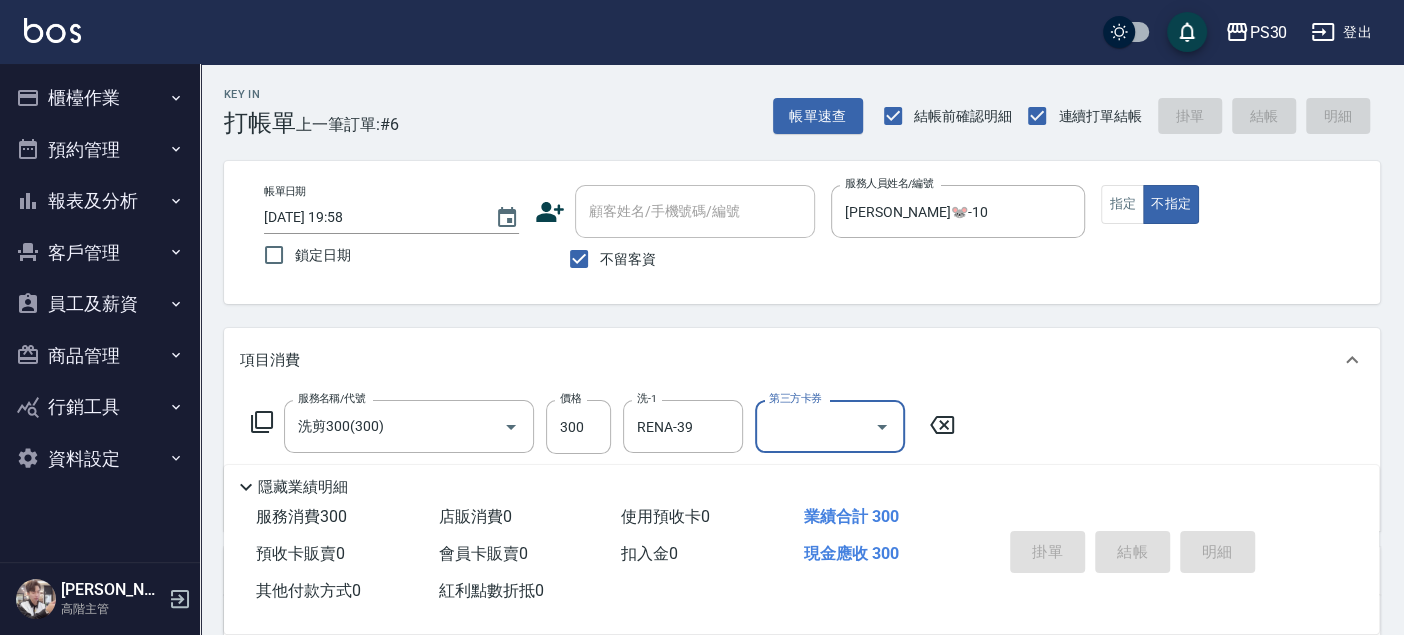 type 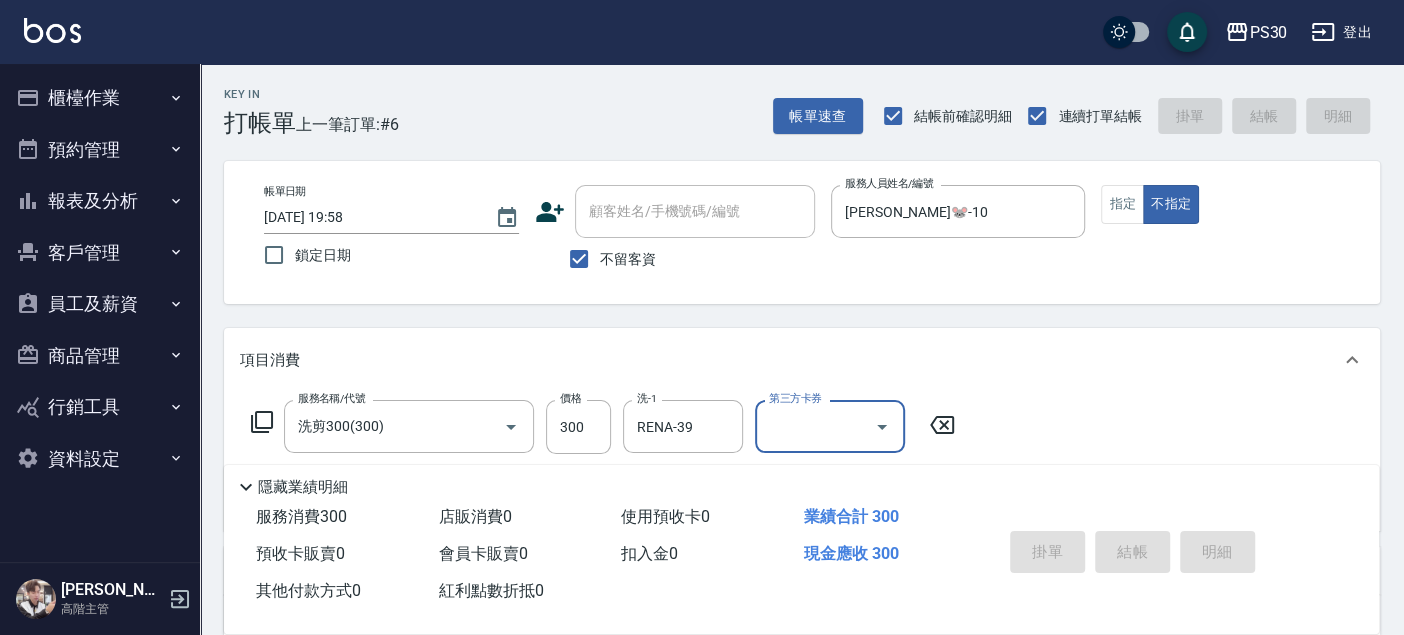 type 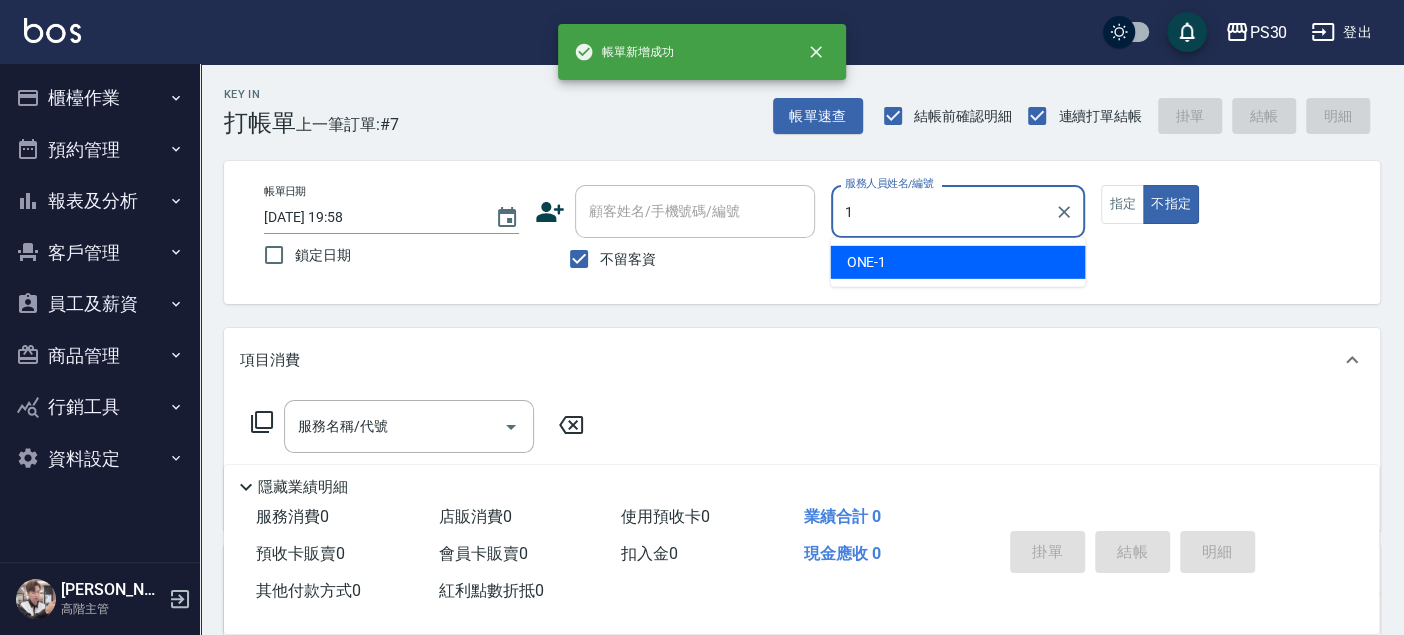 type on "ONE-1" 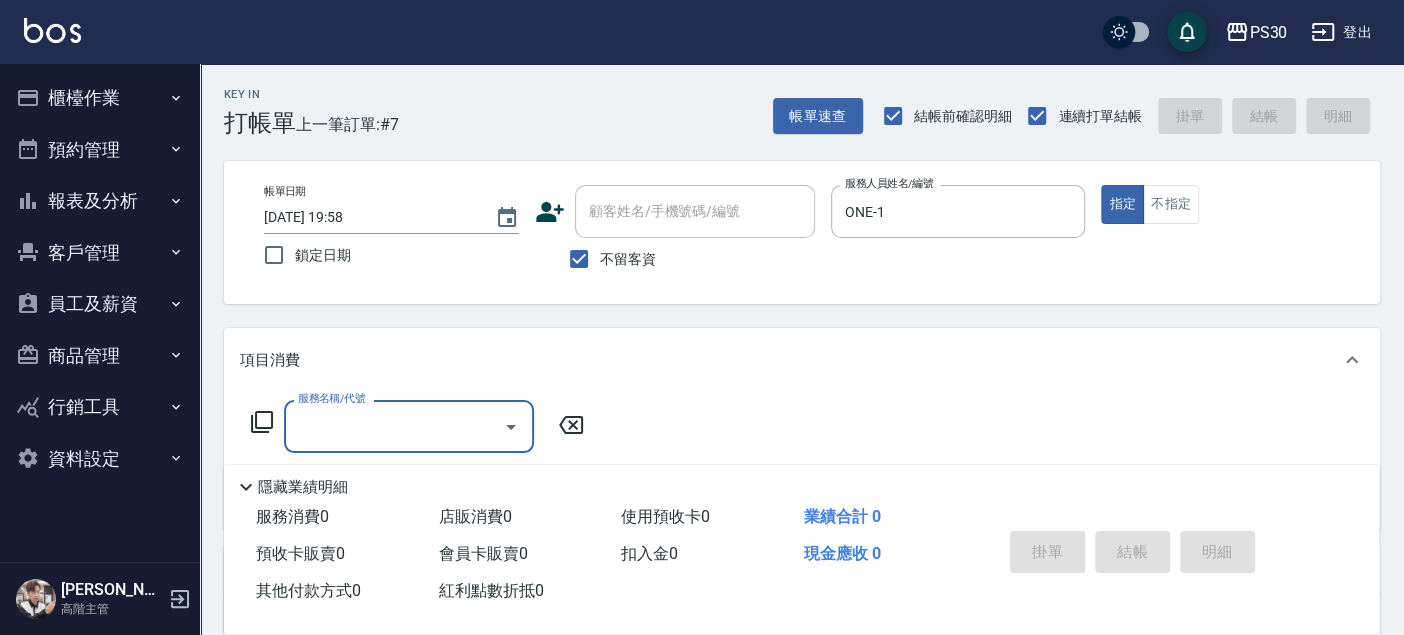 type on "1" 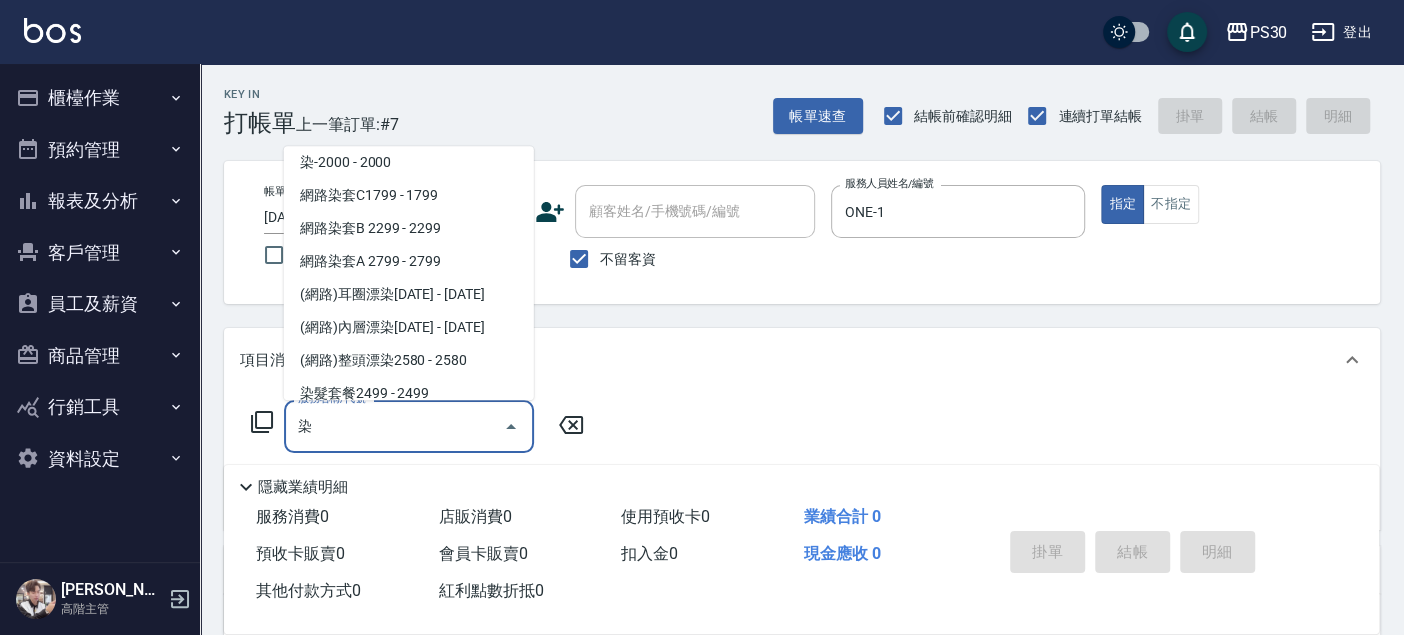 scroll, scrollTop: 40, scrollLeft: 0, axis: vertical 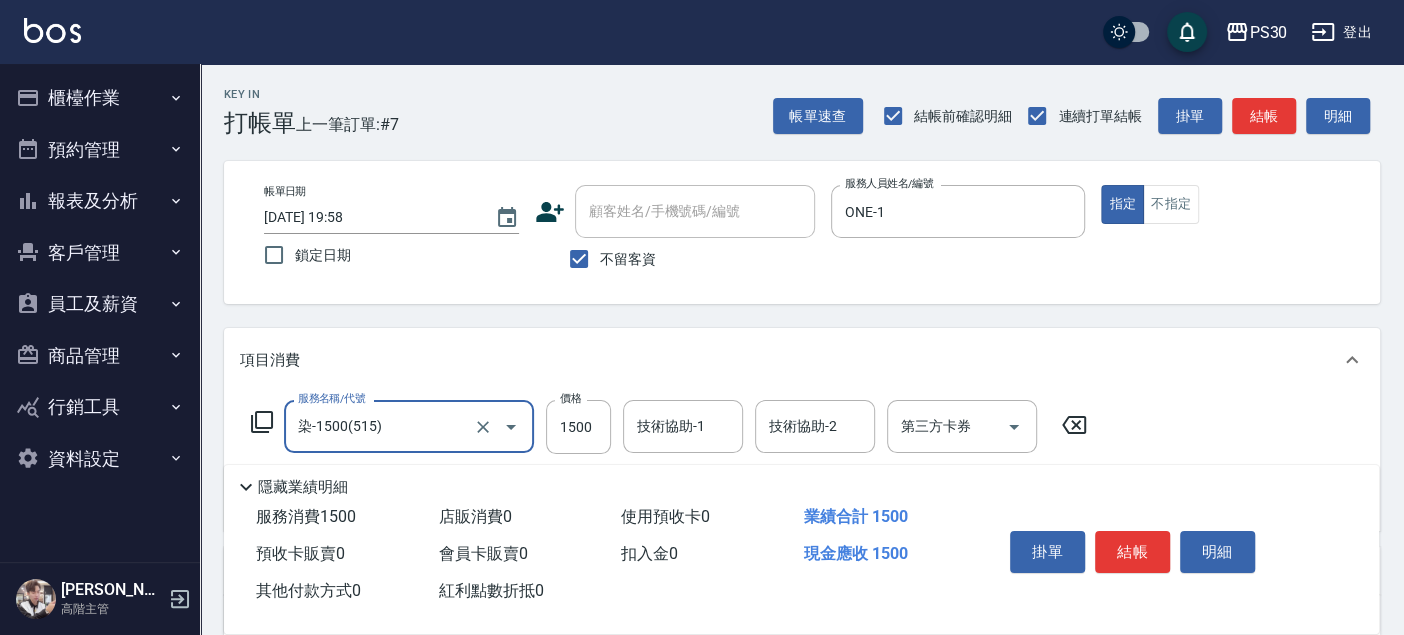 type on "染-1500(515)" 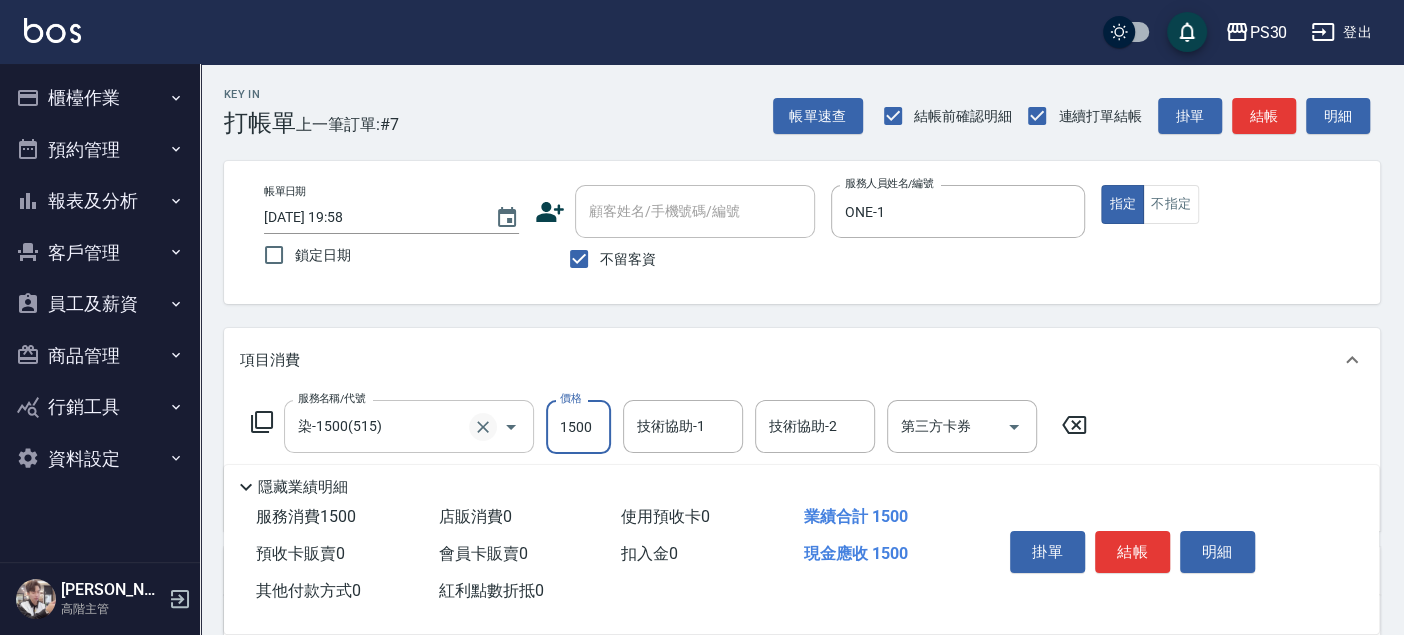 click 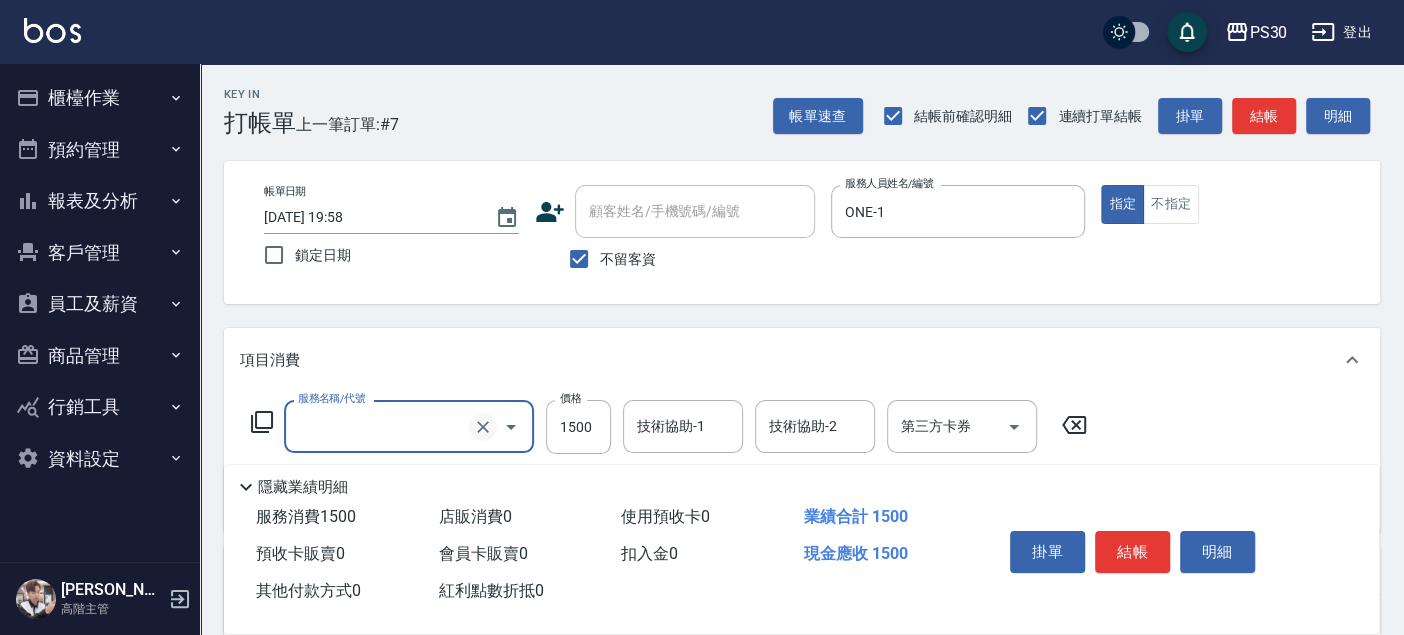click 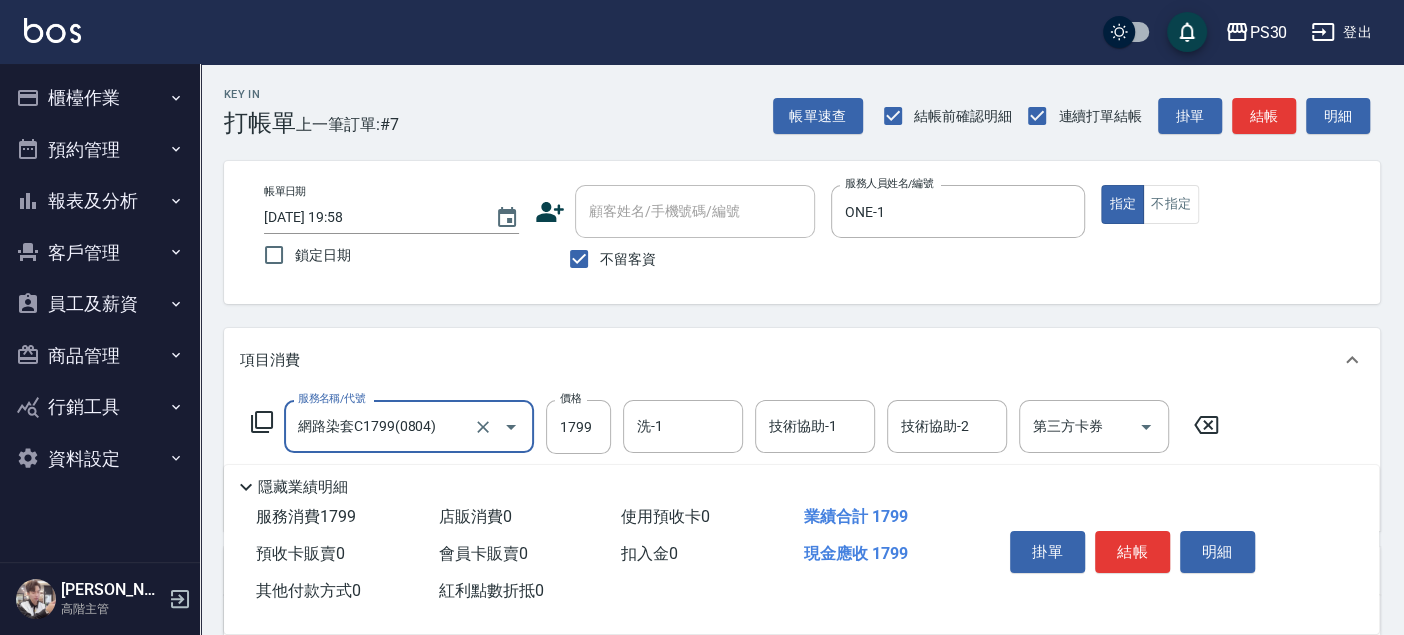 type on "網路染套C1799(0804)" 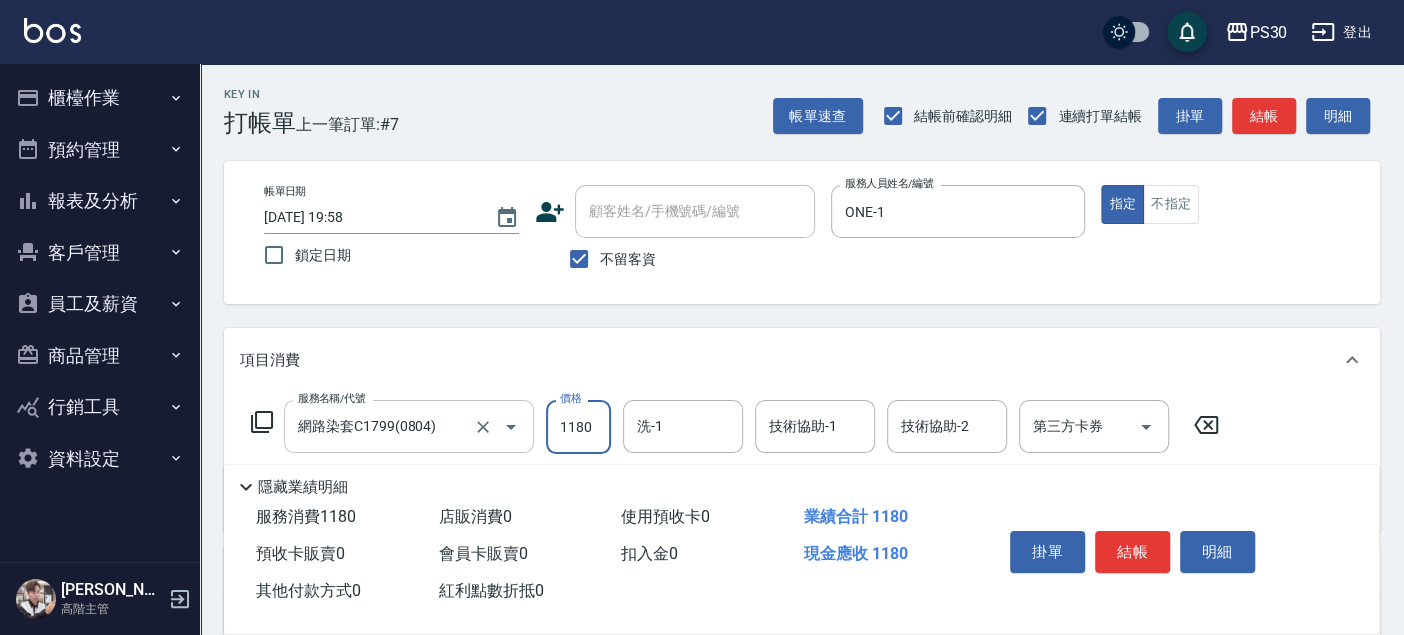 type on "1180" 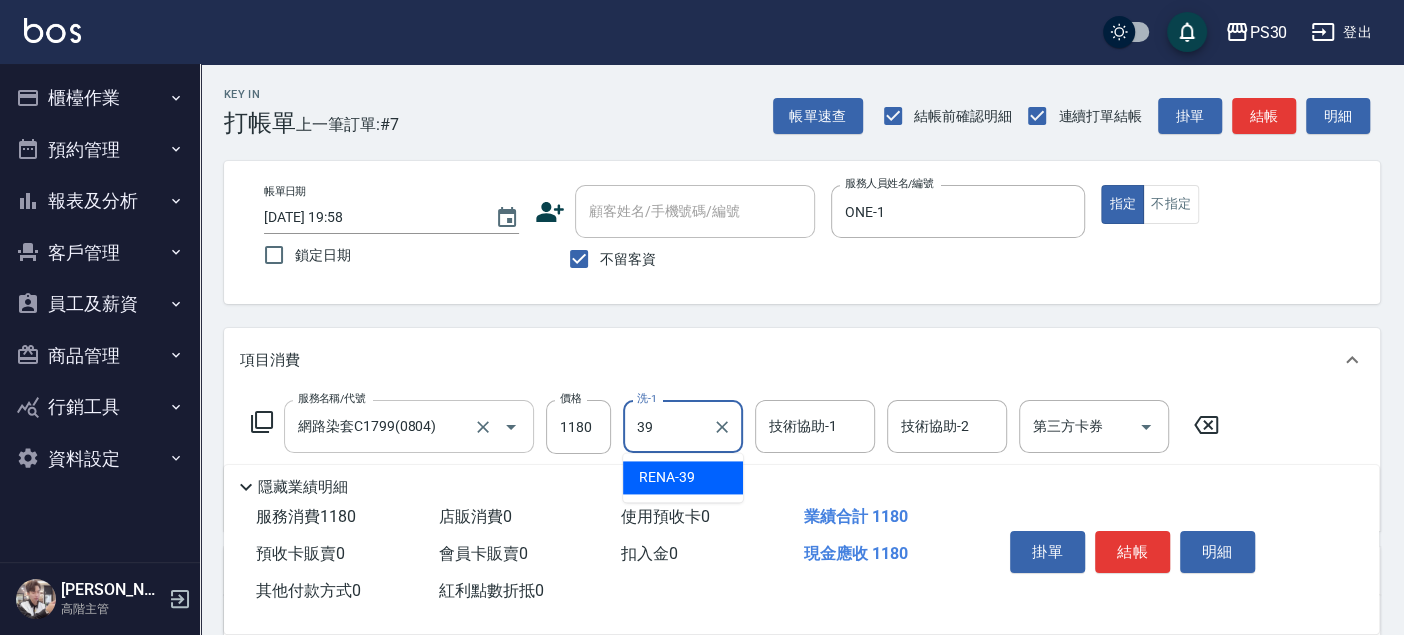 type on "RENA-39" 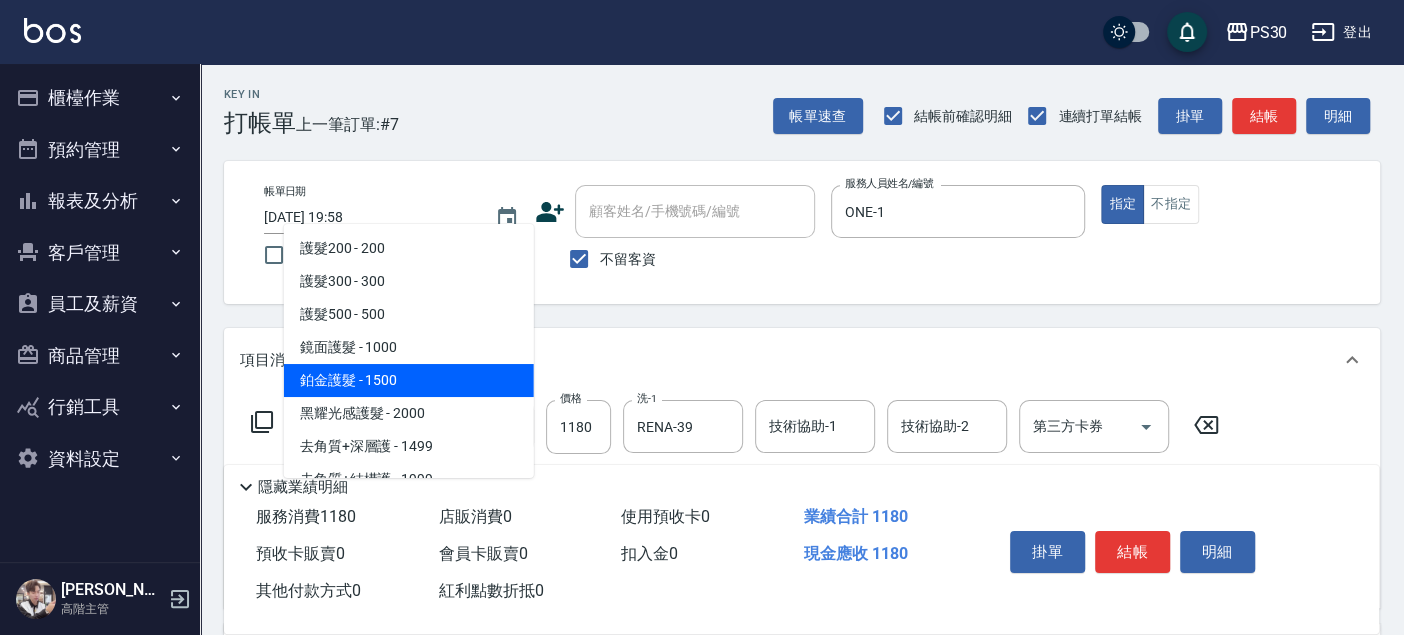 type on "鉑金護髮(407)" 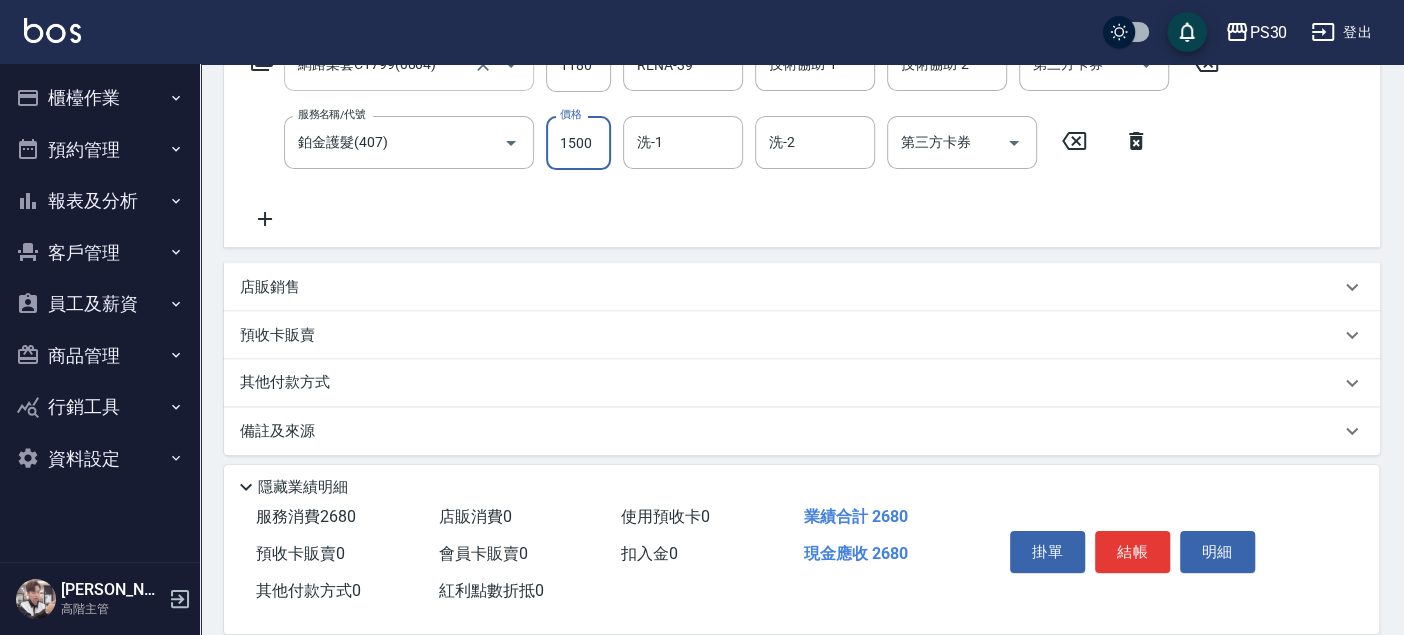 scroll, scrollTop: 370, scrollLeft: 0, axis: vertical 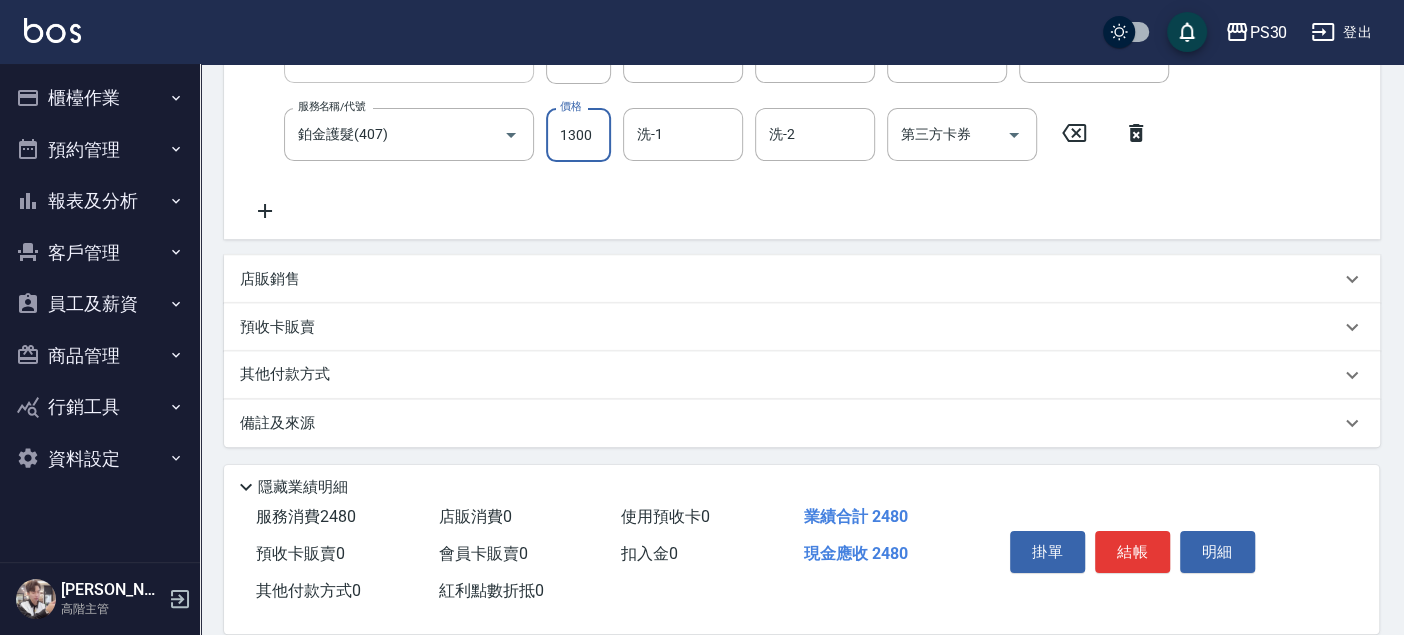 type on "1300" 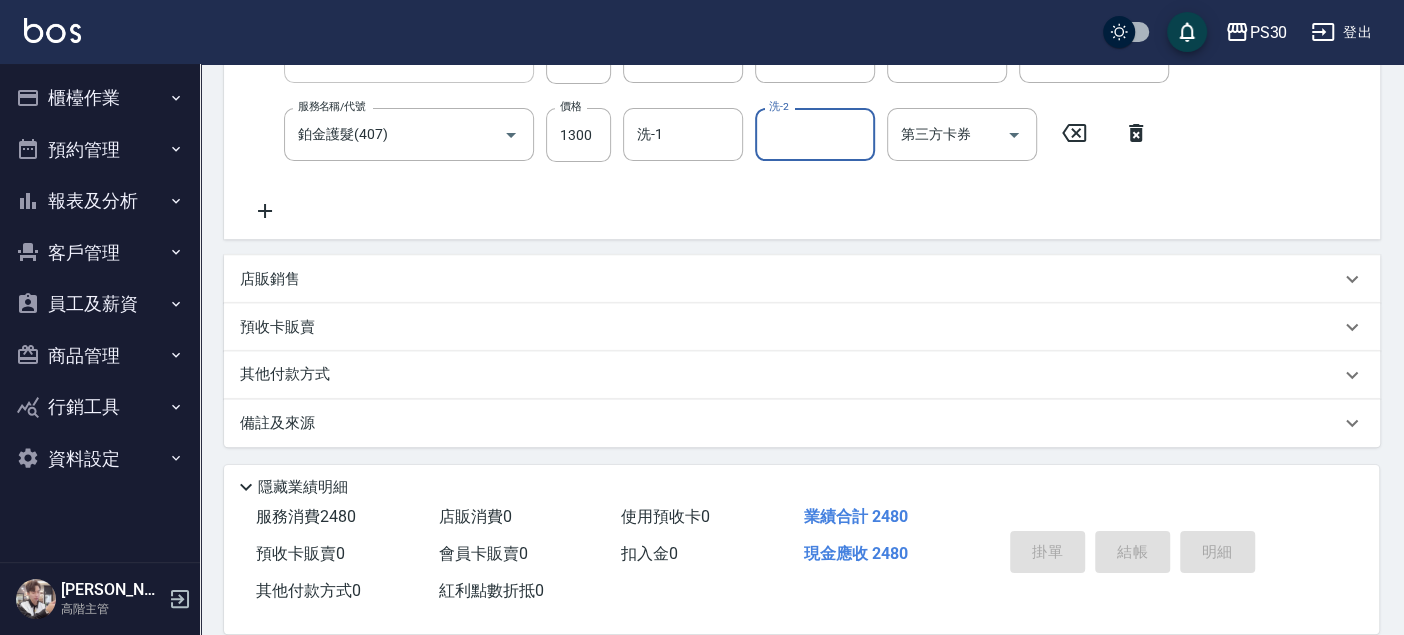 type on "[DATE] 19:59" 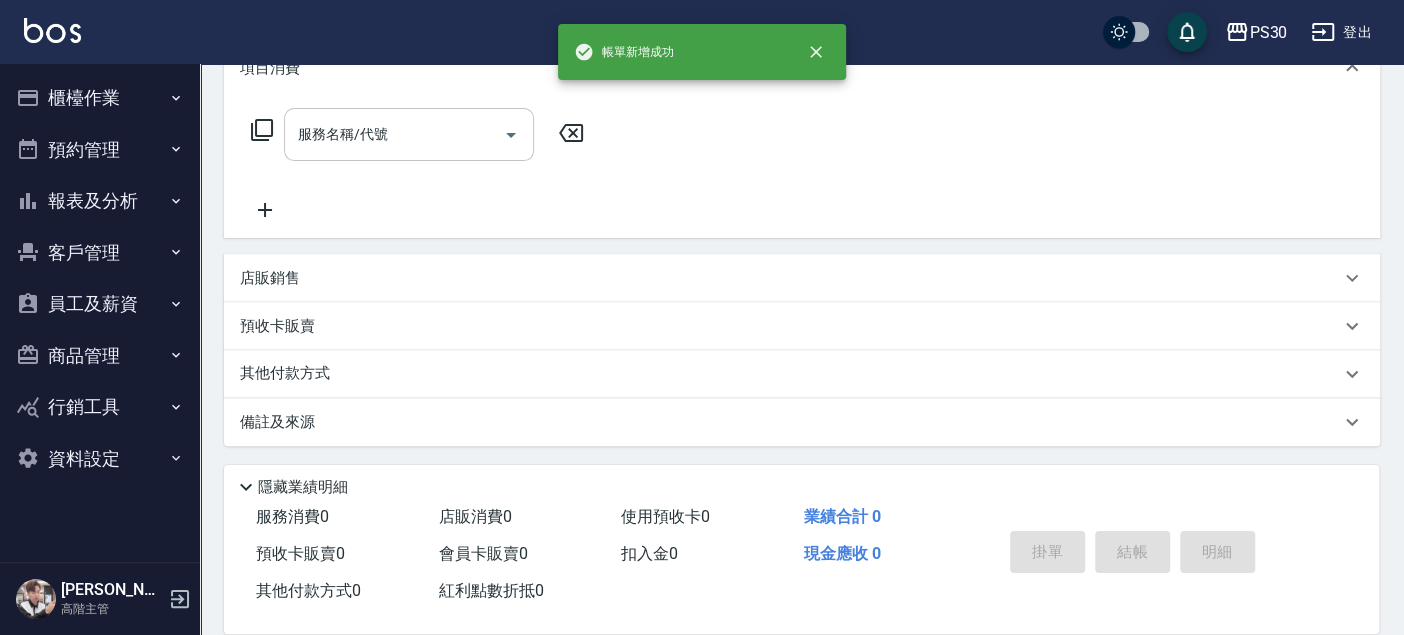 scroll, scrollTop: 0, scrollLeft: 0, axis: both 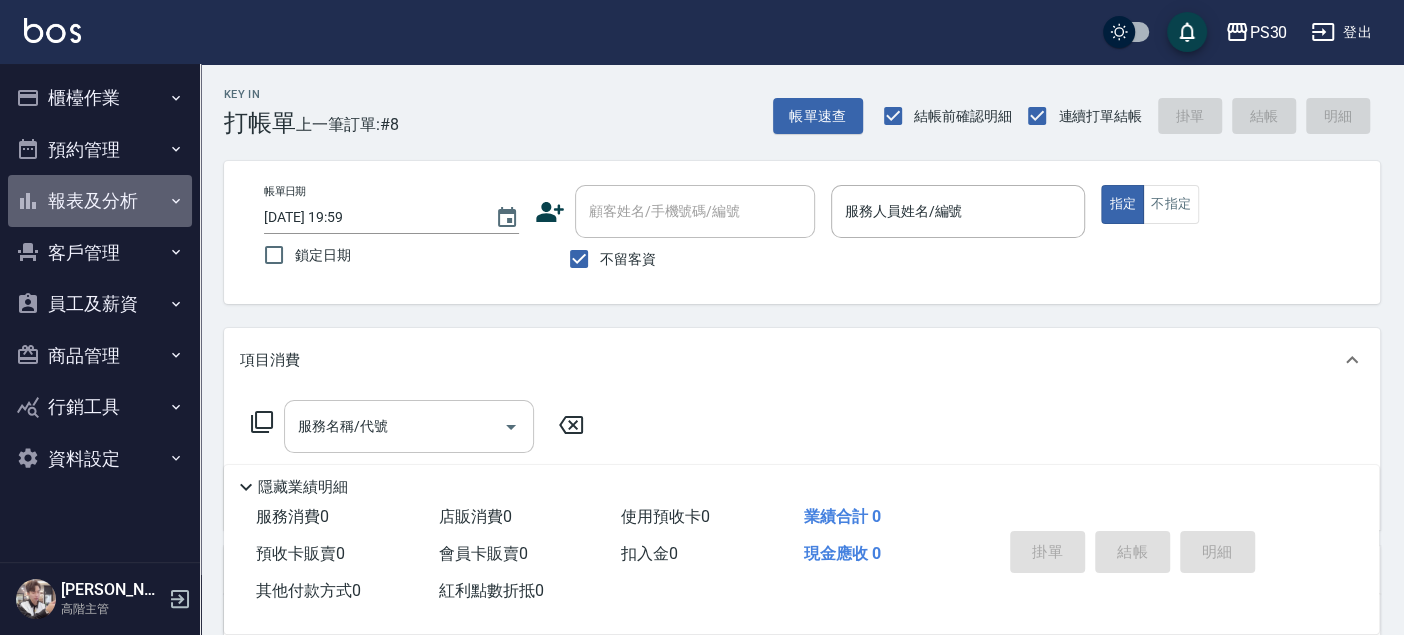 click on "報表及分析" at bounding box center (100, 201) 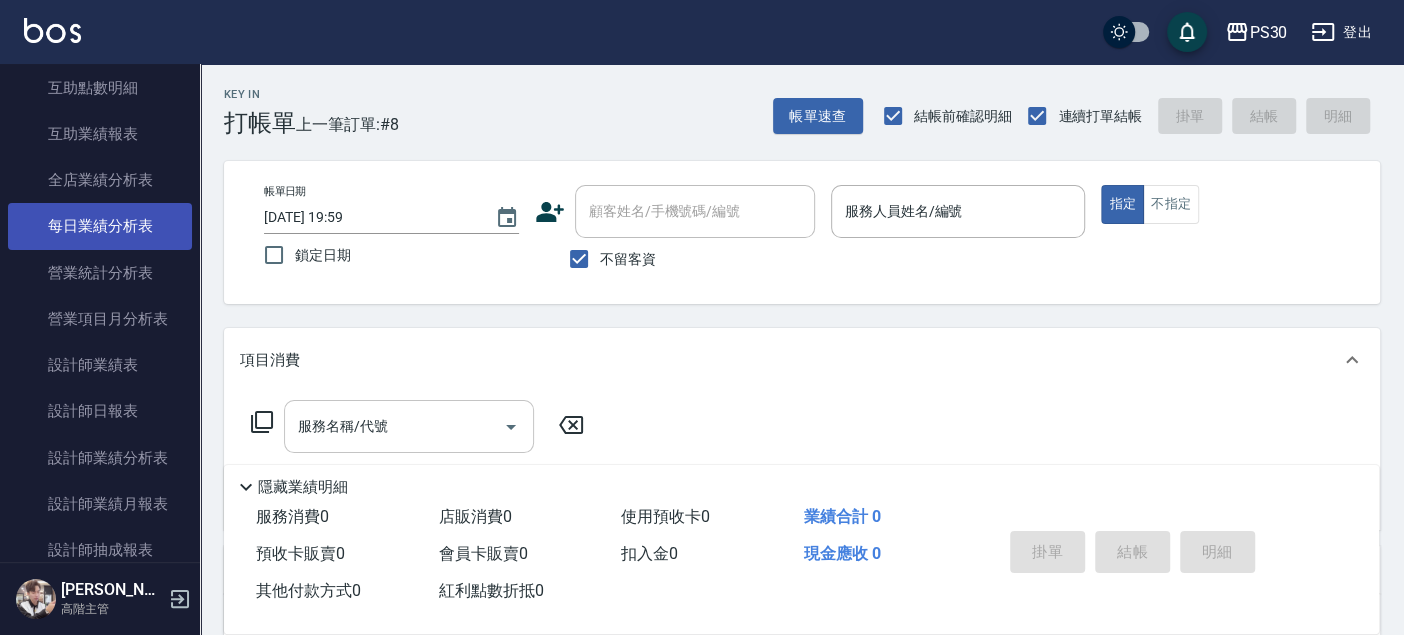 scroll, scrollTop: 555, scrollLeft: 0, axis: vertical 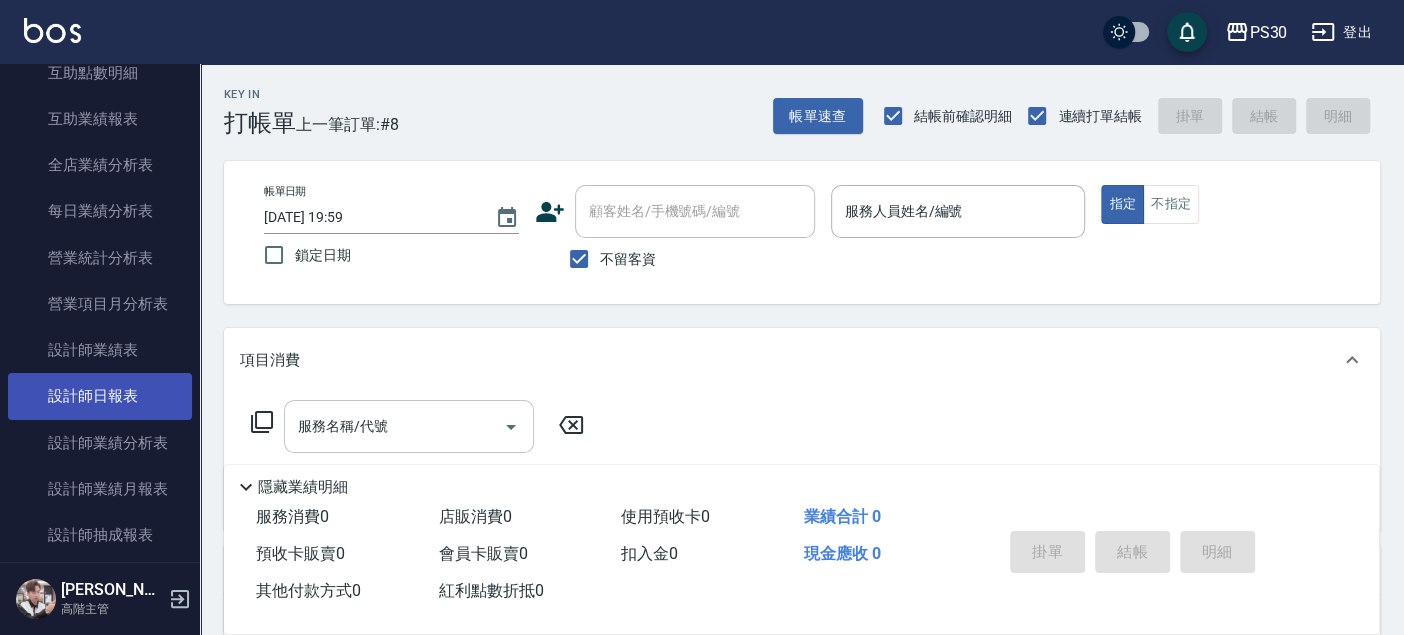 click on "設計師日報表" at bounding box center (100, 396) 